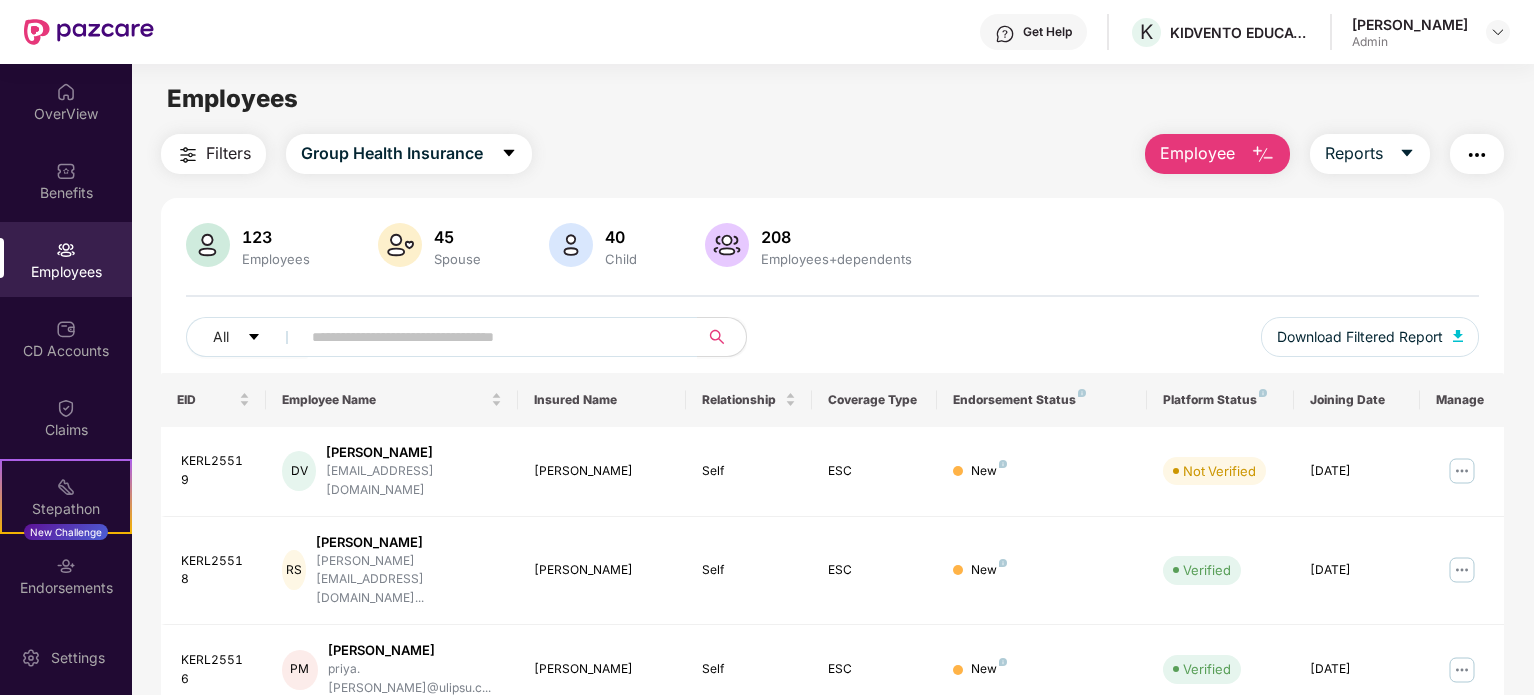 scroll, scrollTop: 0, scrollLeft: 0, axis: both 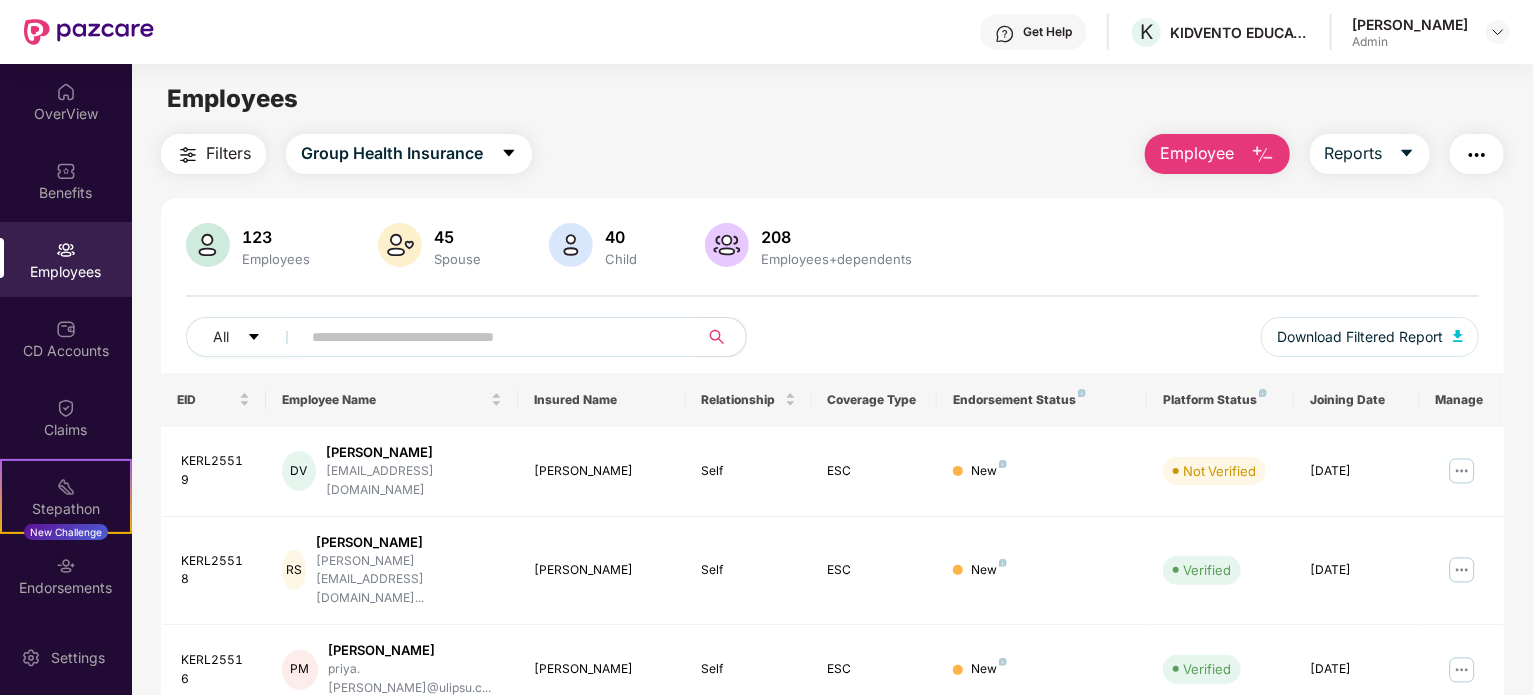 click at bounding box center [491, 337] 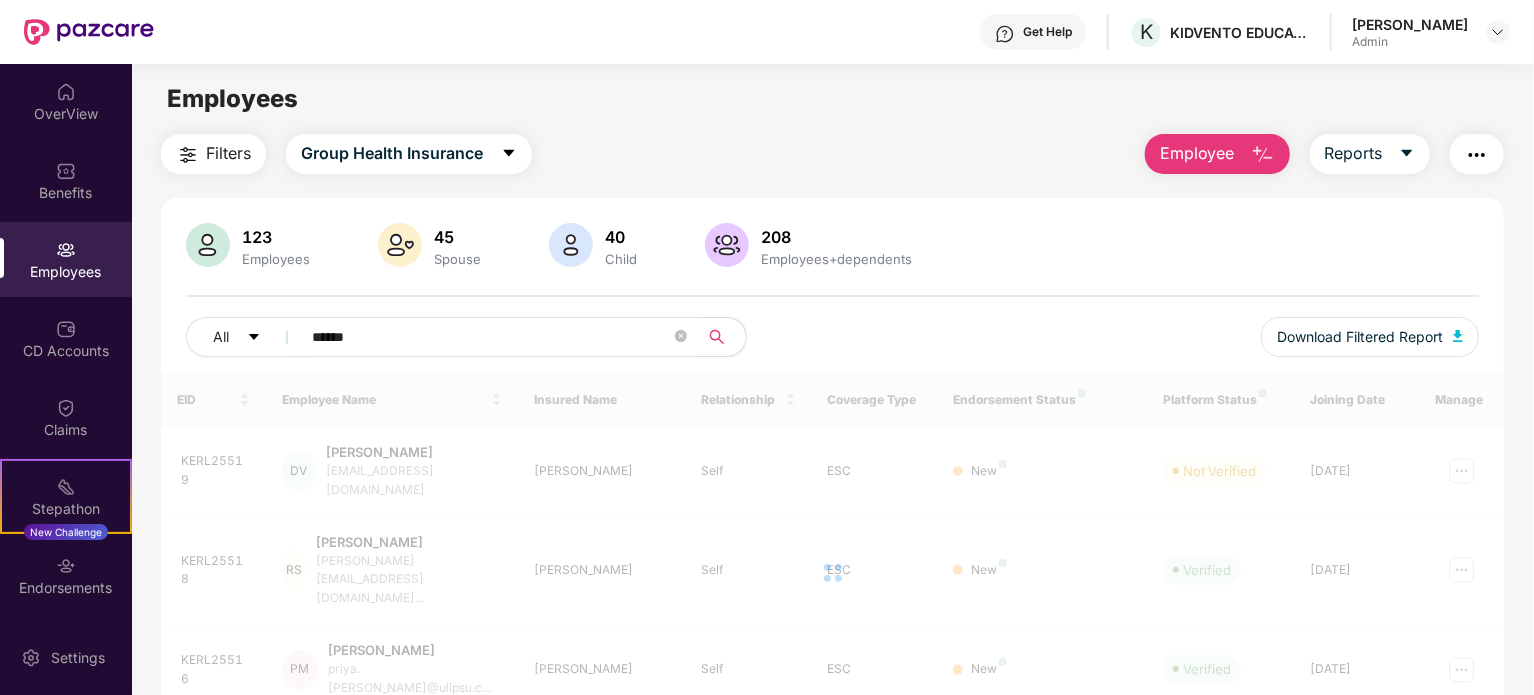 type on "******" 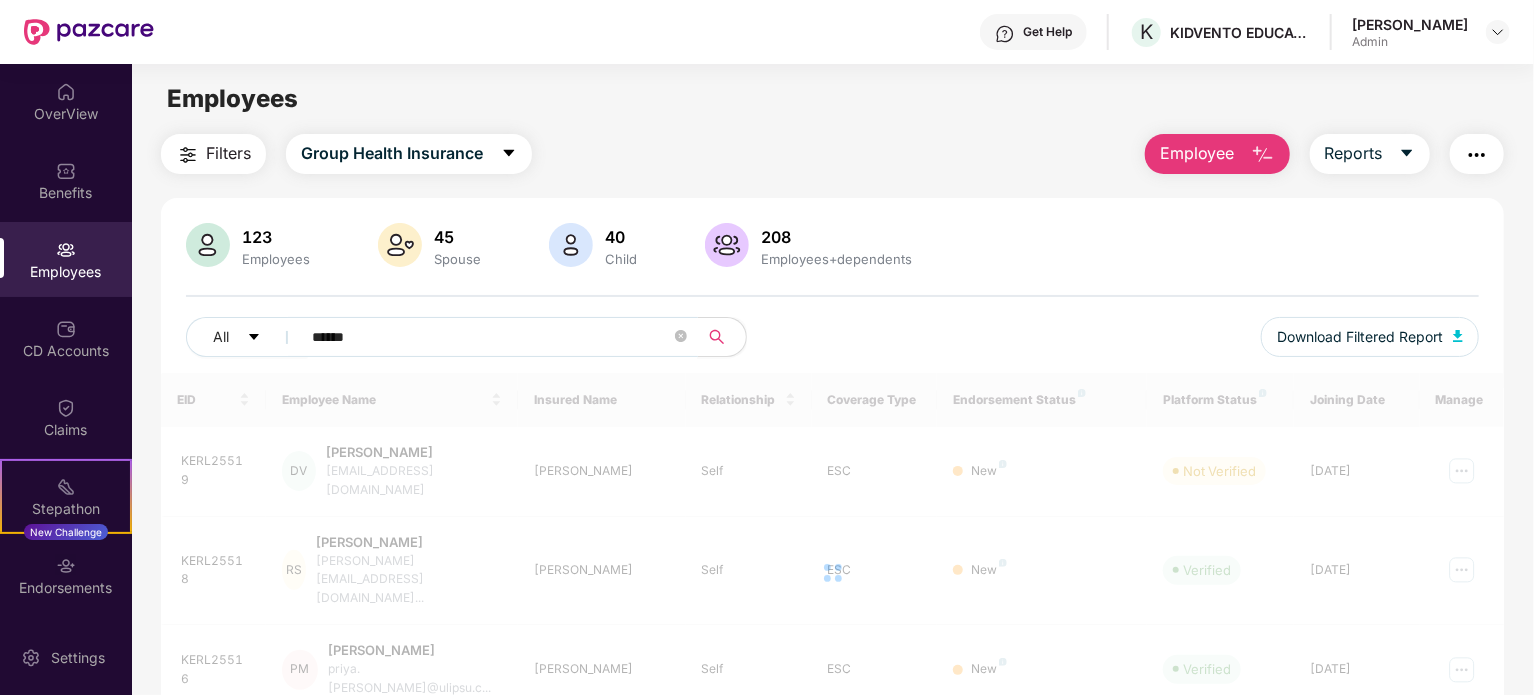 click on "******" at bounding box center [493, 337] 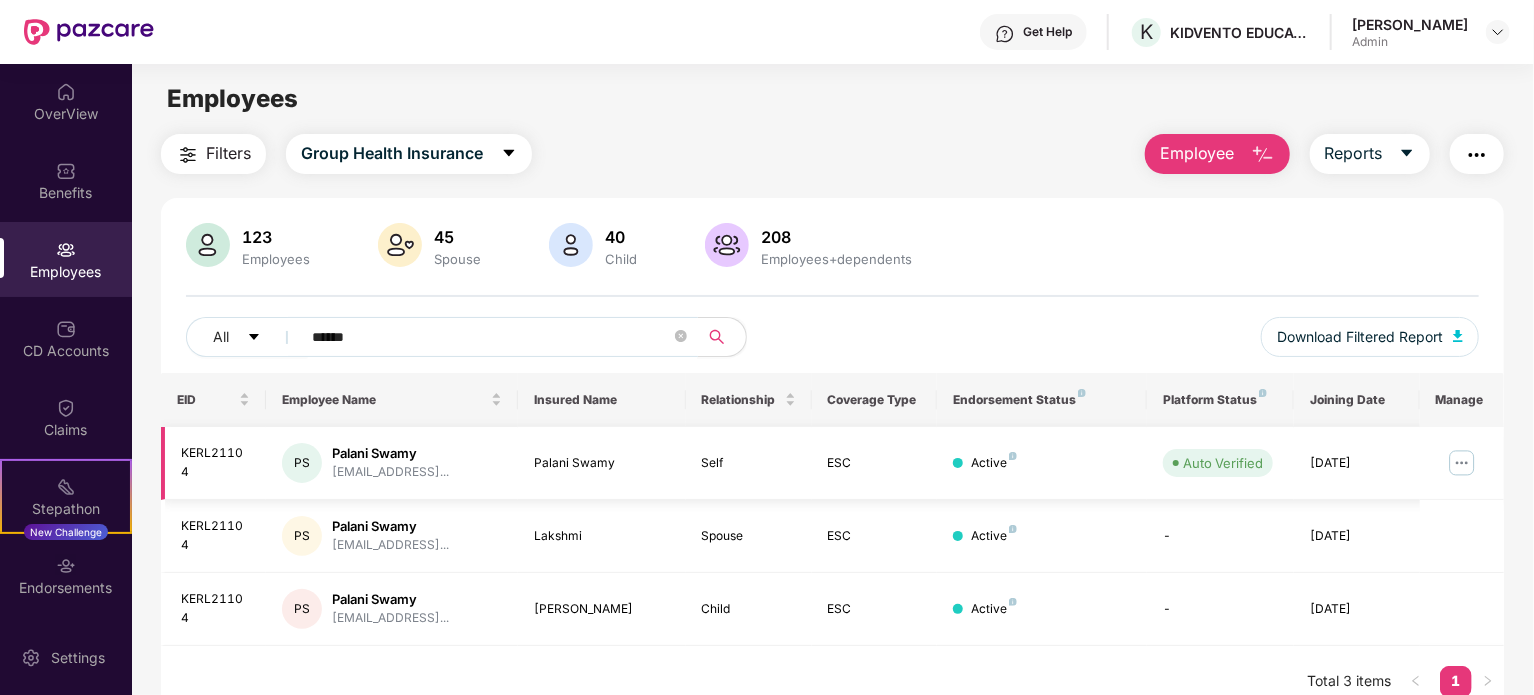 click at bounding box center (1462, 463) 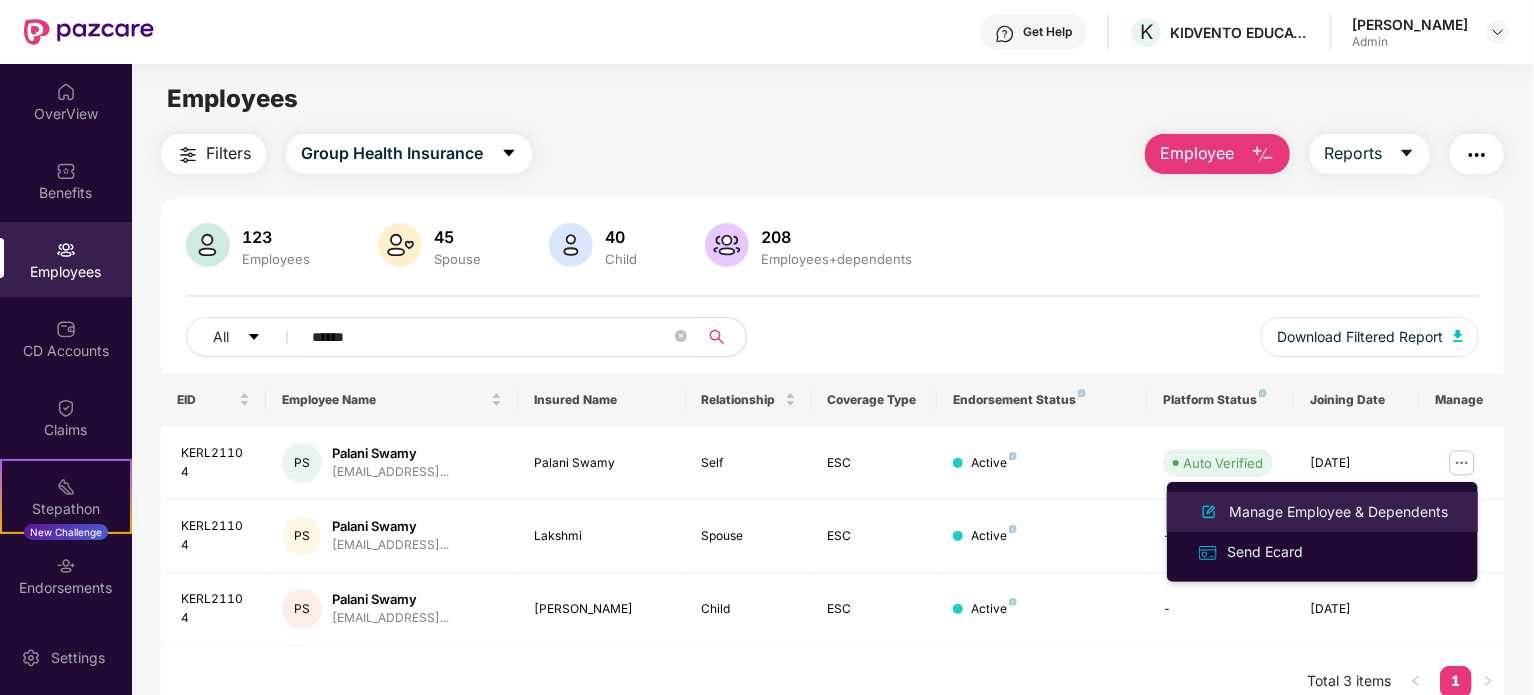 click on "Manage Employee & Dependents" at bounding box center (1338, 512) 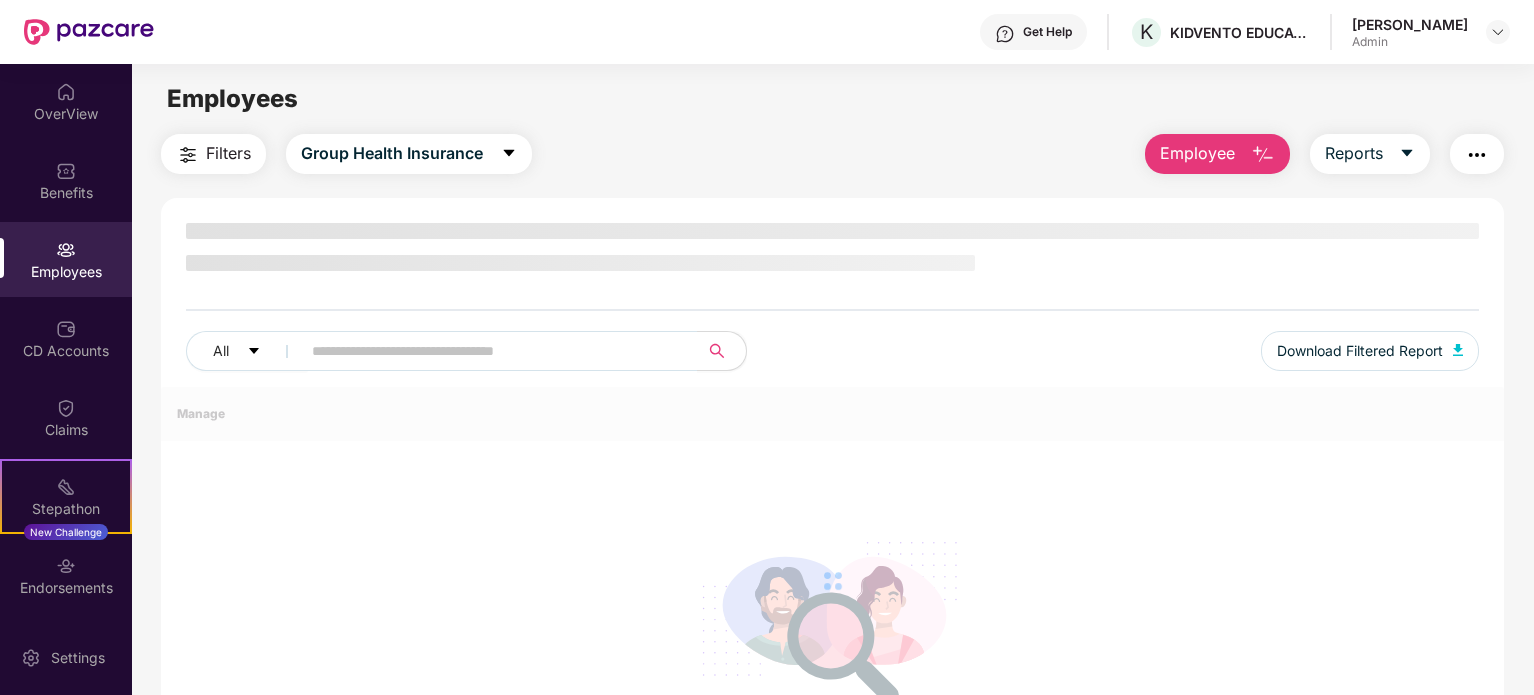 scroll, scrollTop: 0, scrollLeft: 0, axis: both 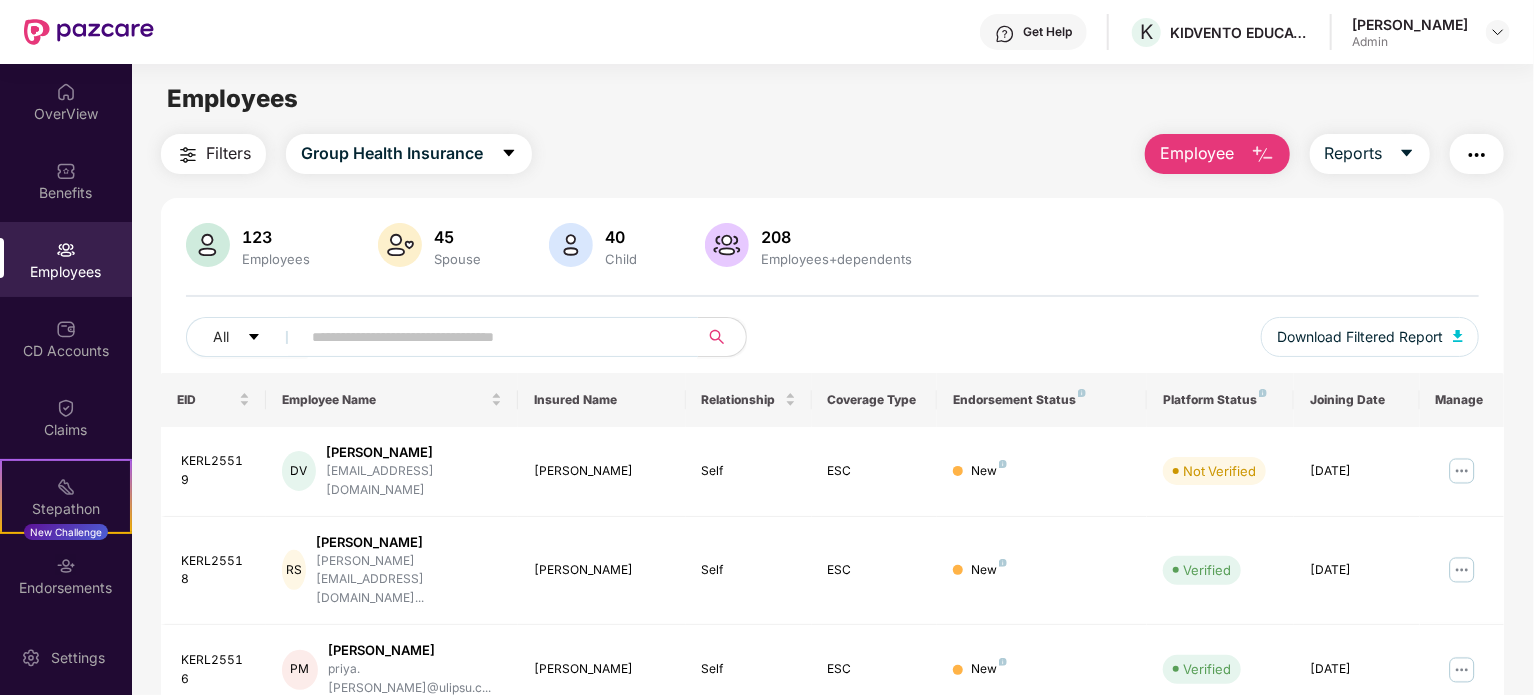 click at bounding box center (491, 337) 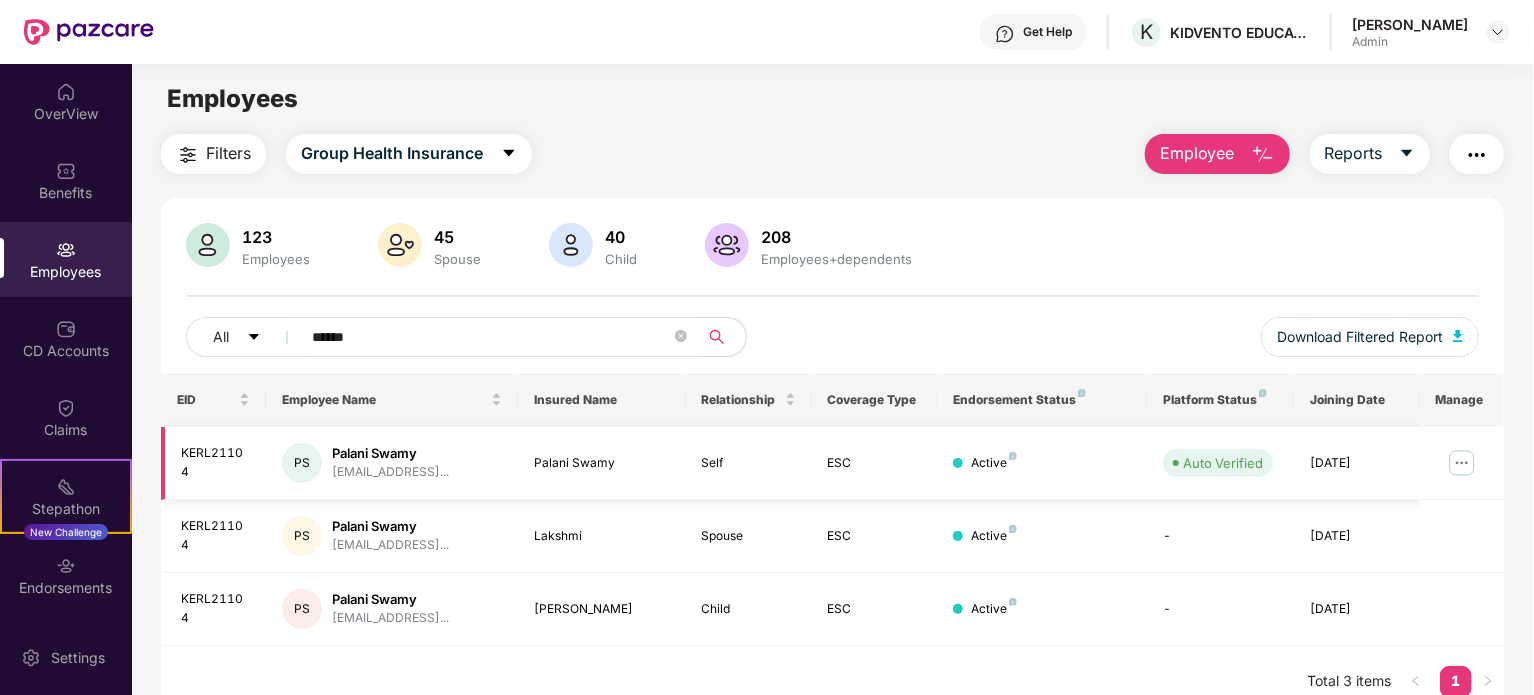 type on "******" 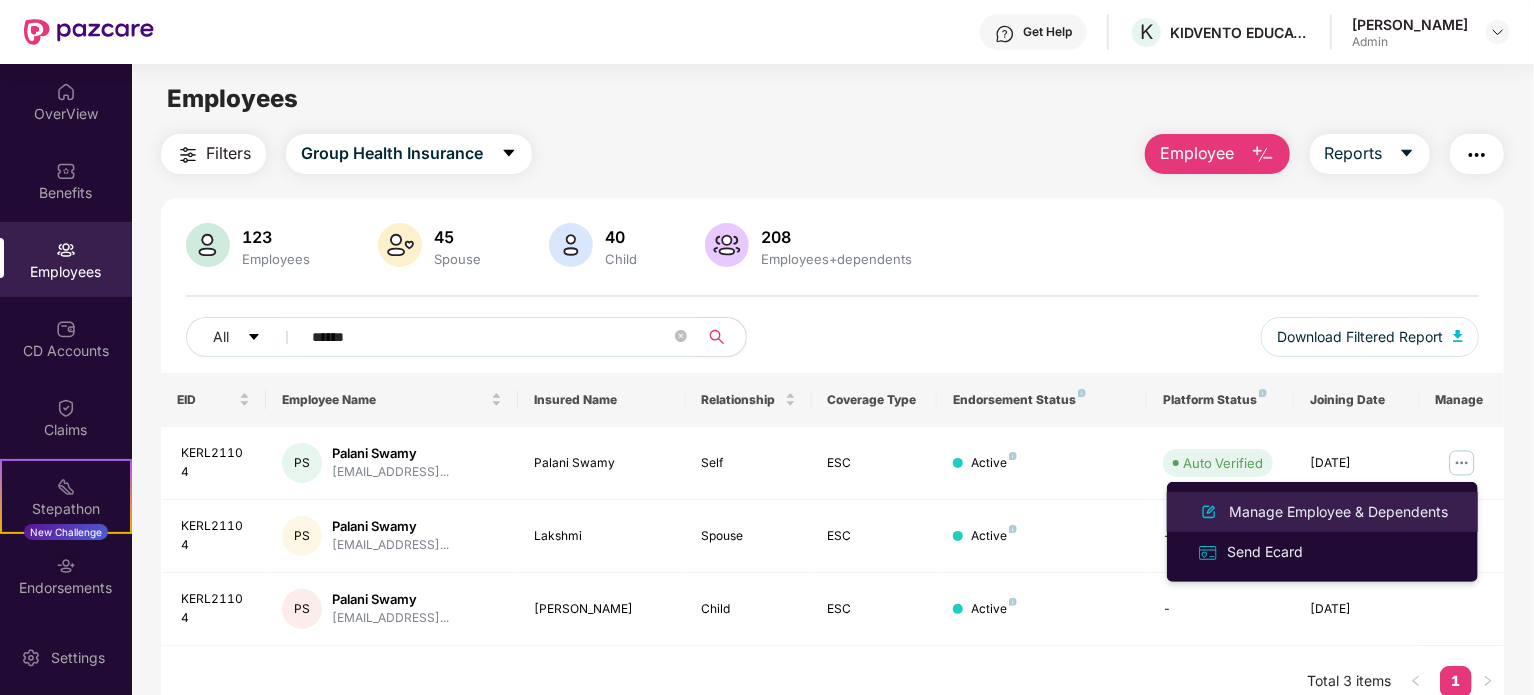 click on "Manage Employee & Dependents" at bounding box center [1338, 512] 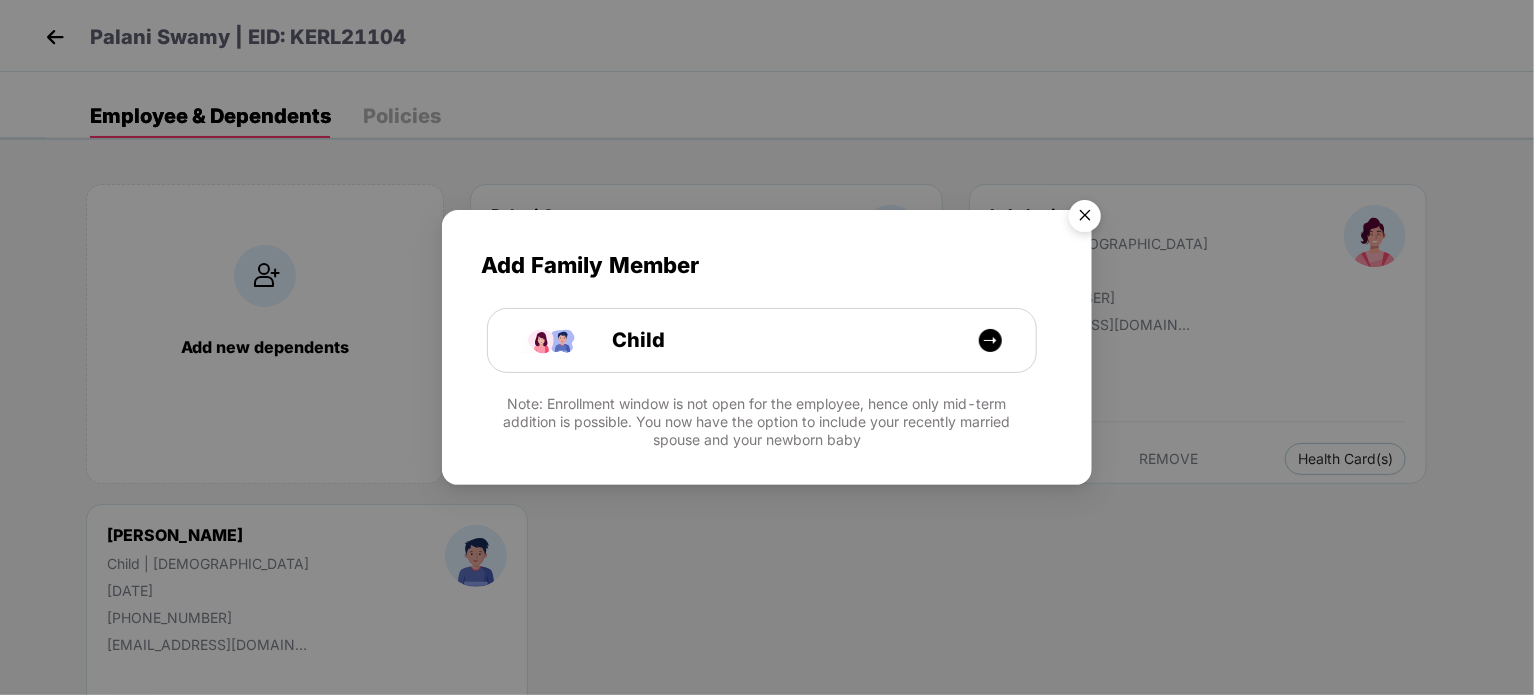 click at bounding box center [1085, 219] 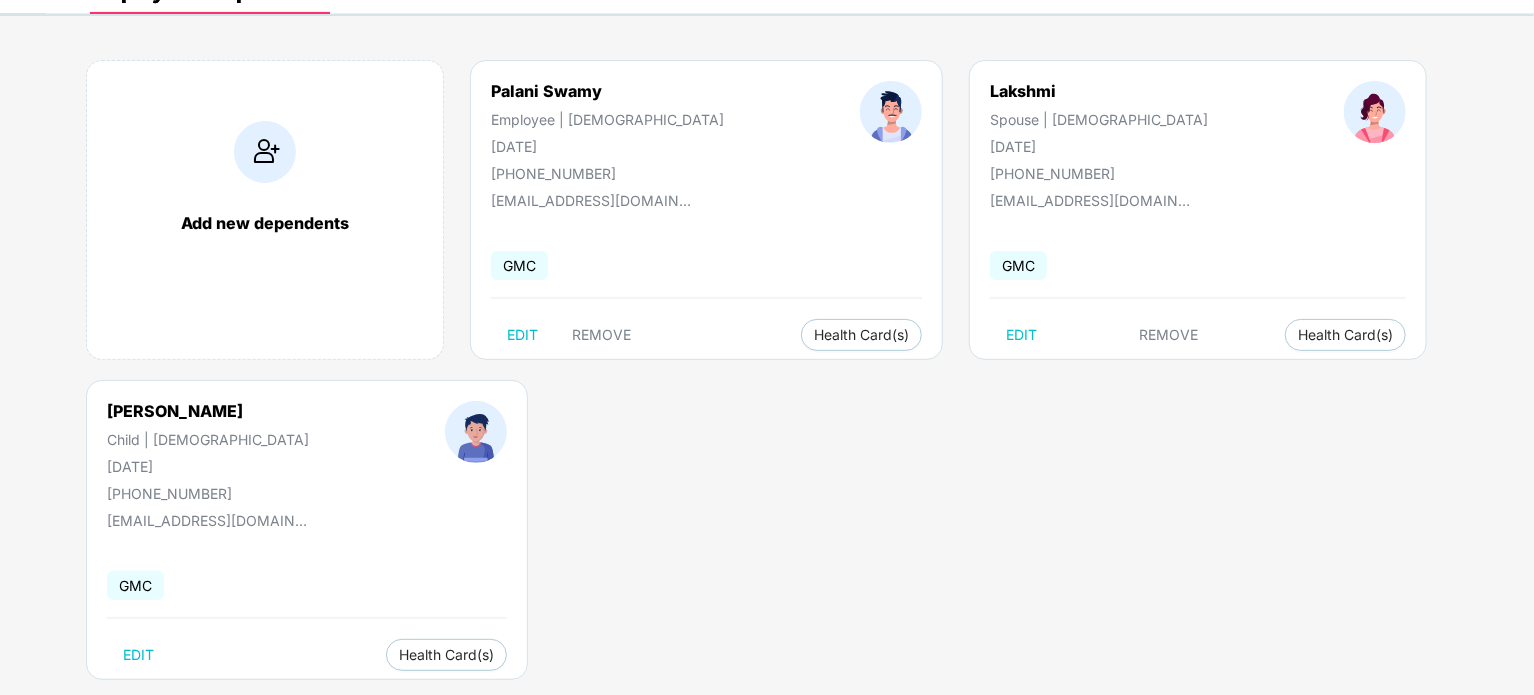 scroll, scrollTop: 159, scrollLeft: 0, axis: vertical 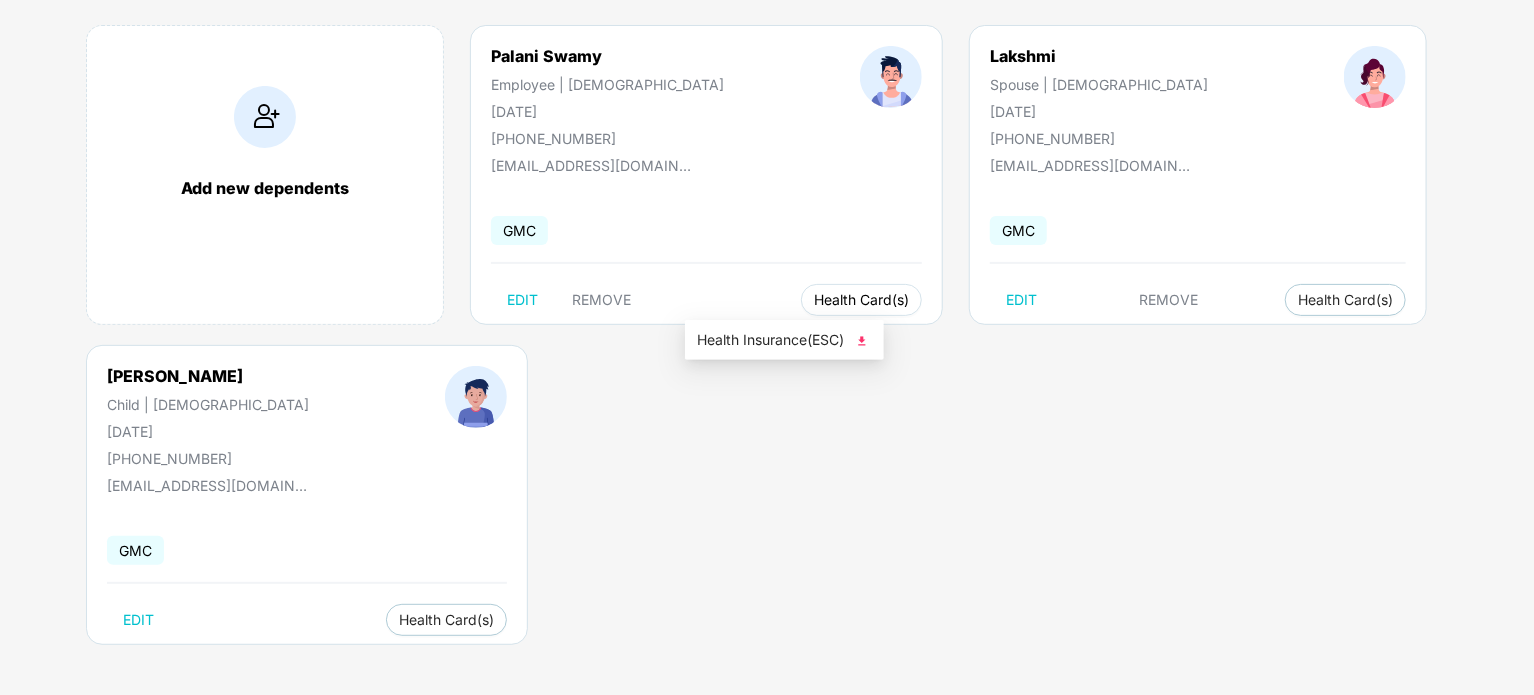 click on "Health Card(s)" at bounding box center [861, 300] 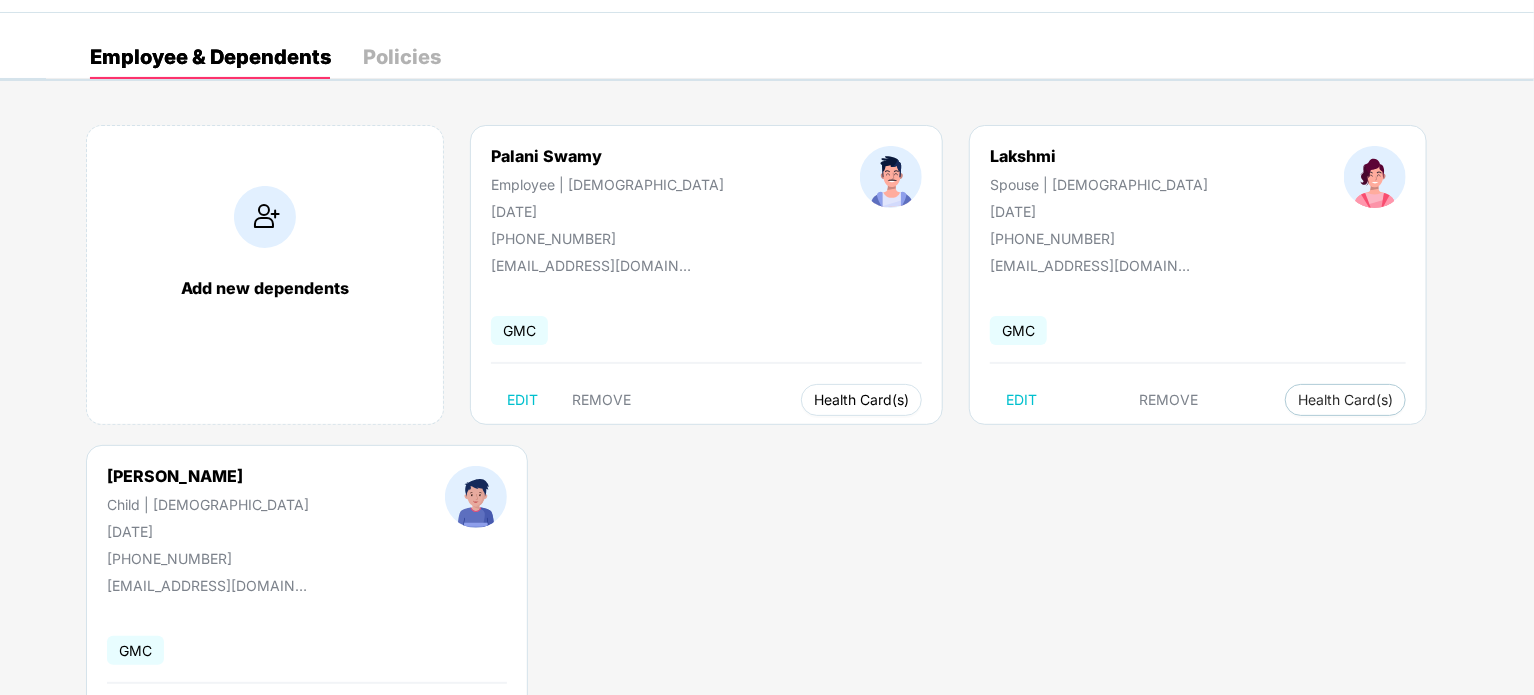 scroll, scrollTop: 0, scrollLeft: 0, axis: both 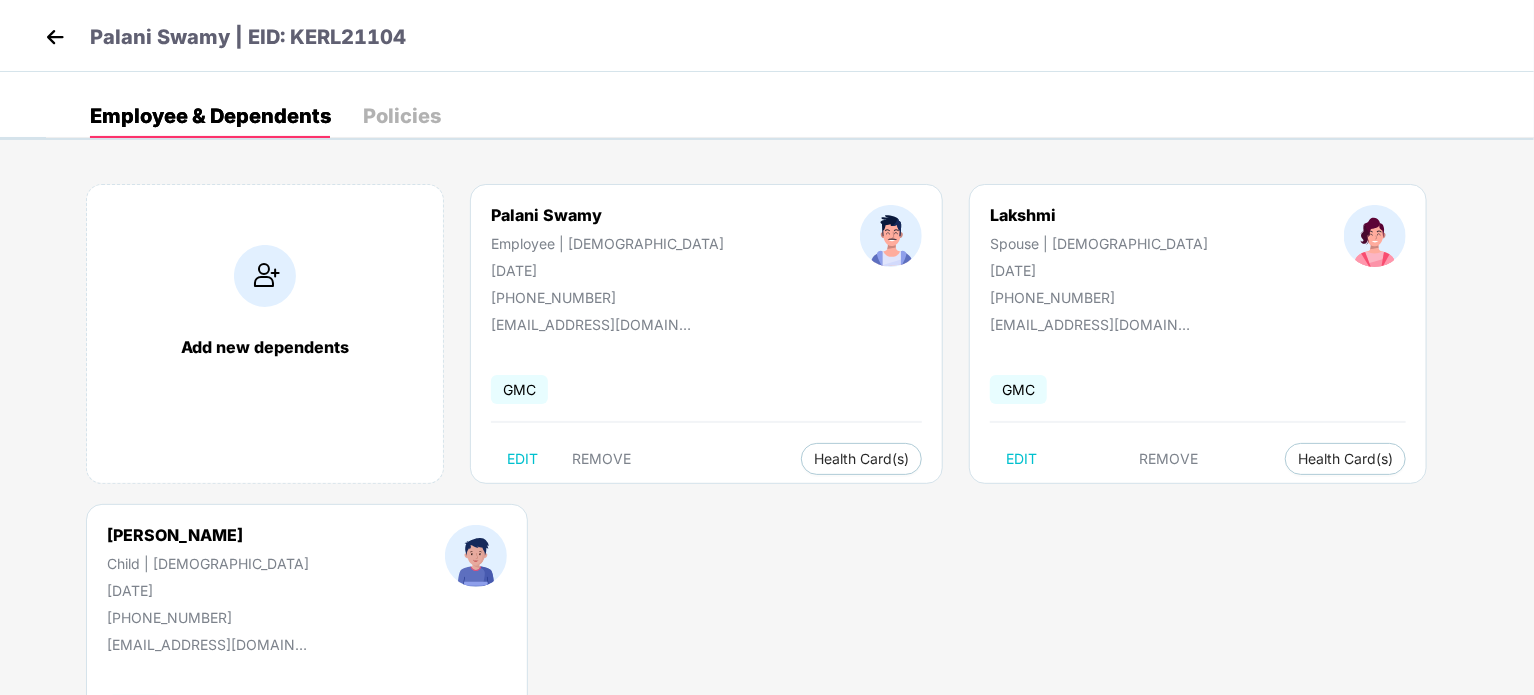 click at bounding box center (55, 37) 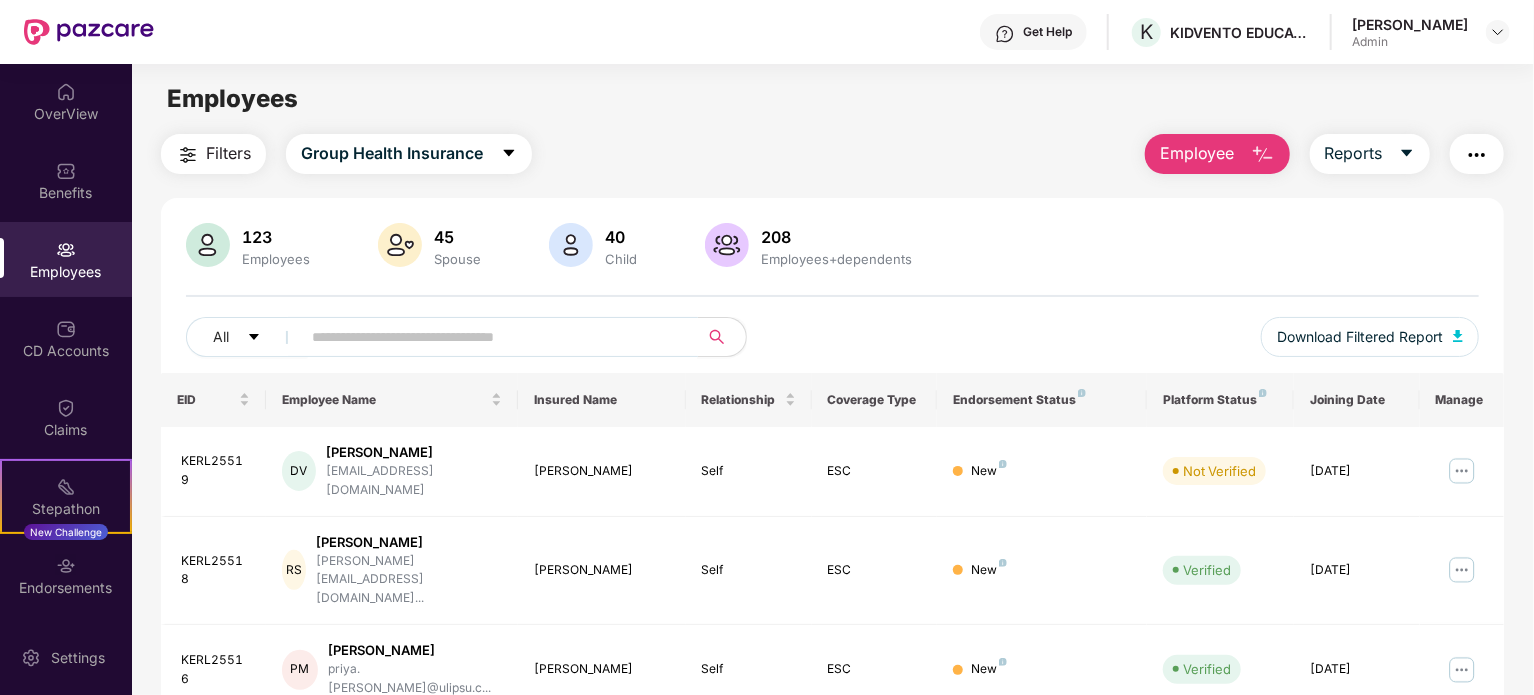 click at bounding box center (491, 337) 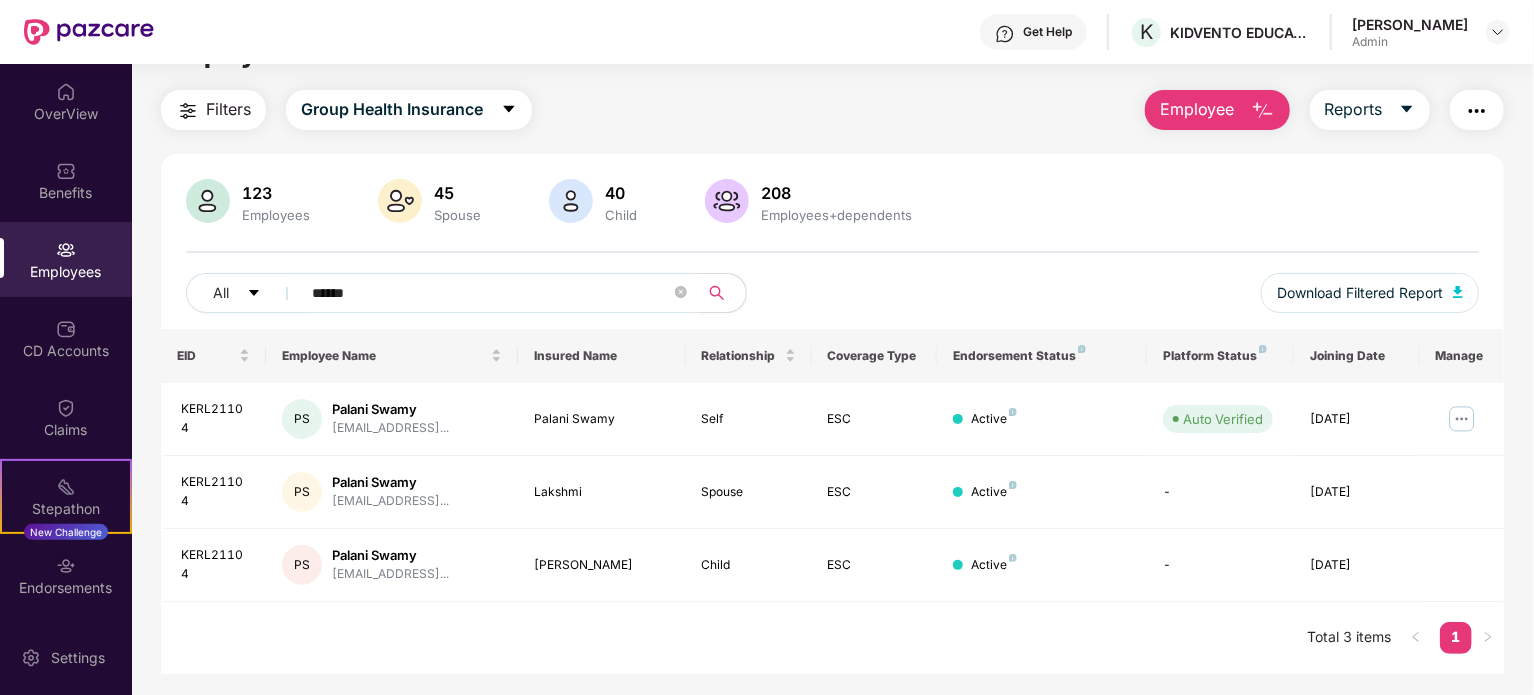 scroll, scrollTop: 64, scrollLeft: 0, axis: vertical 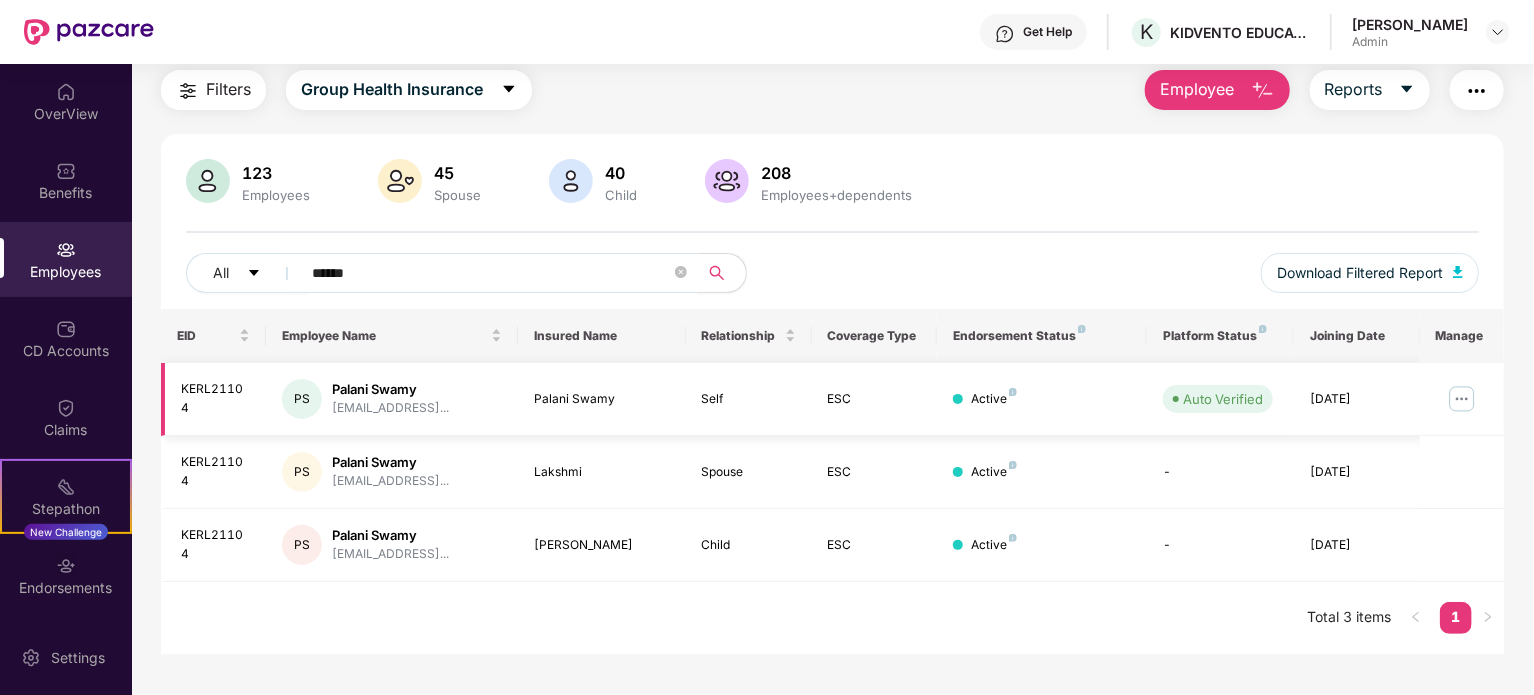 type on "******" 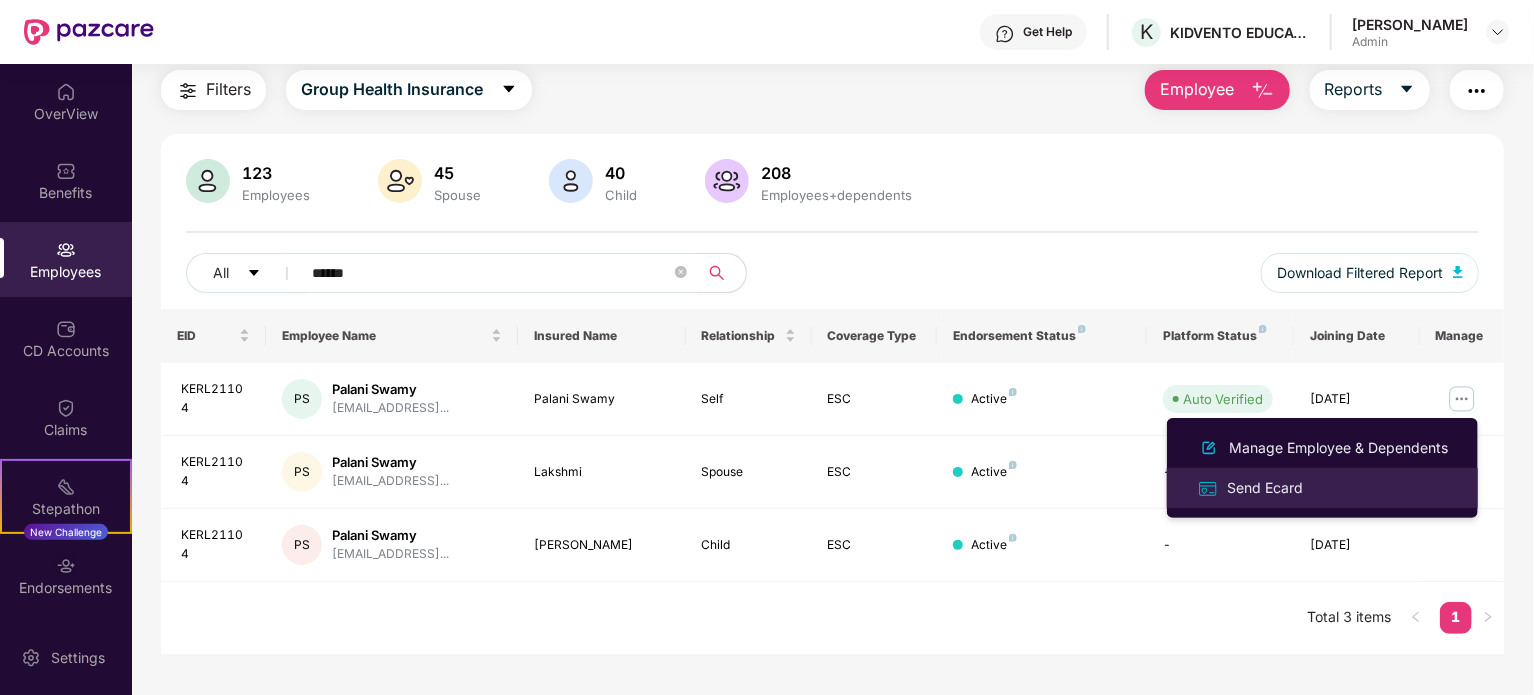 click on "Send Ecard" at bounding box center (1265, 488) 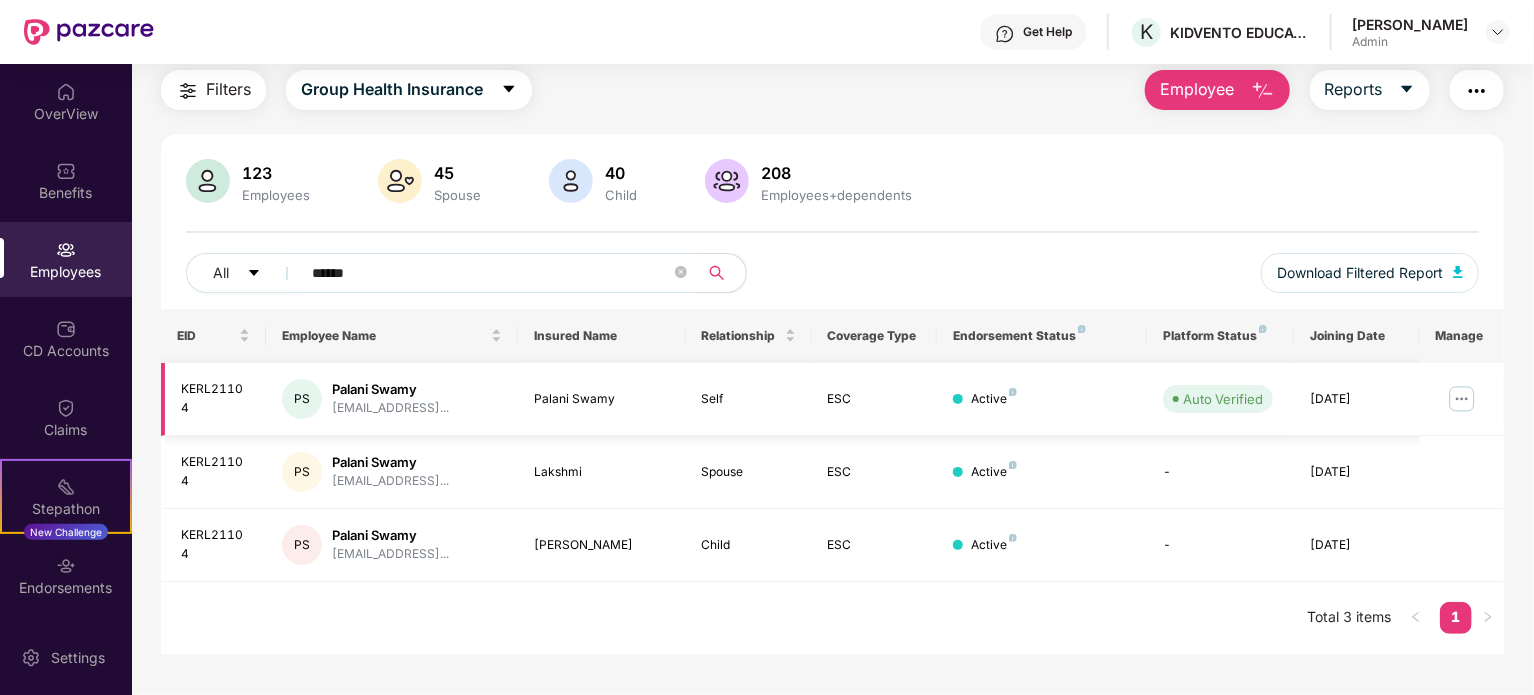 click at bounding box center [1462, 399] 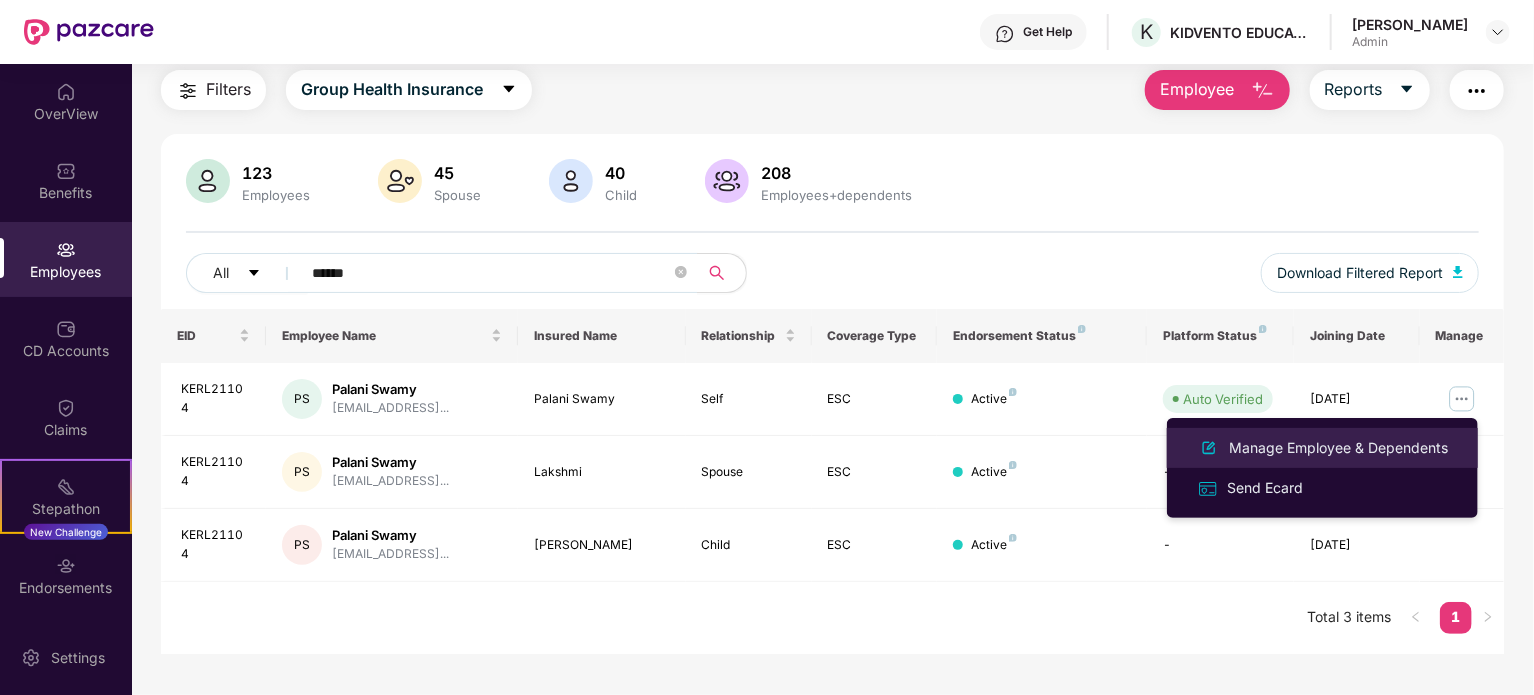 click on "Manage Employee & Dependents" at bounding box center [1338, 448] 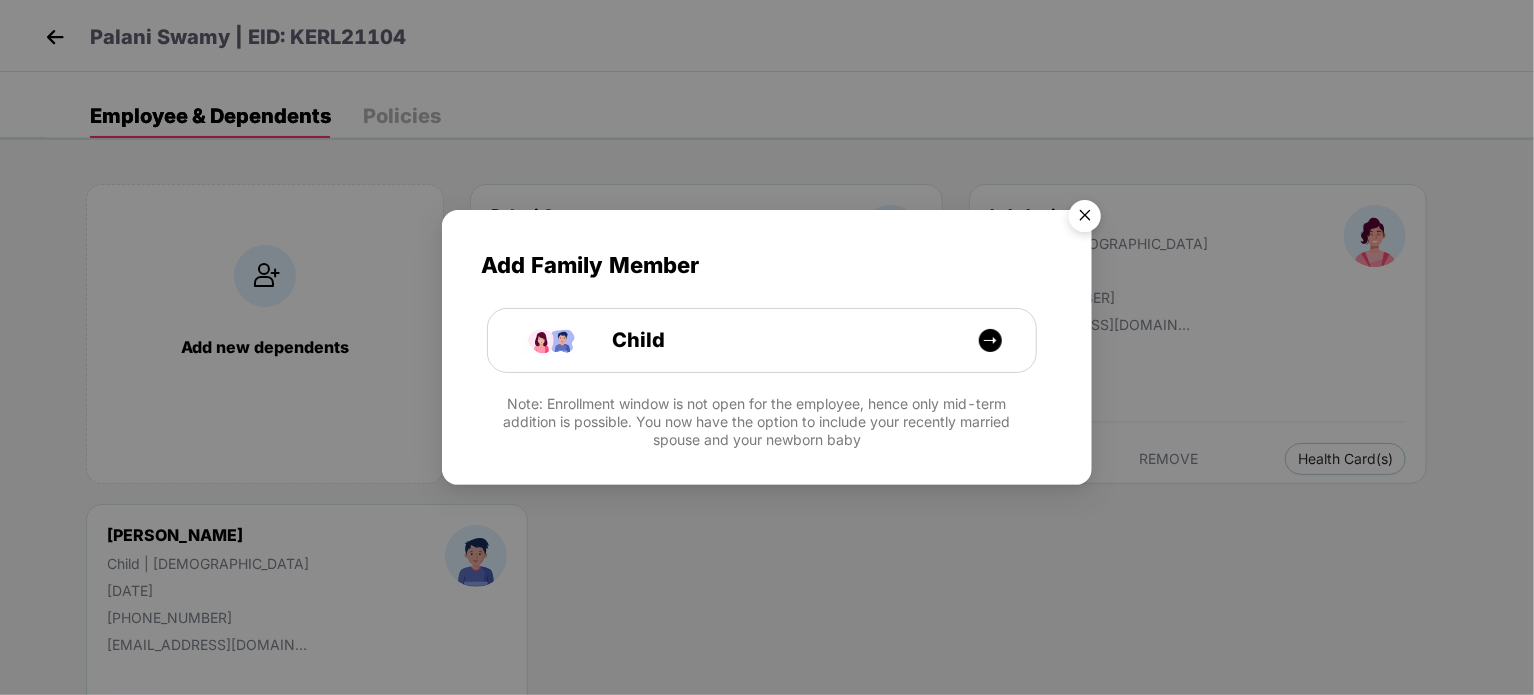 click at bounding box center [1085, 219] 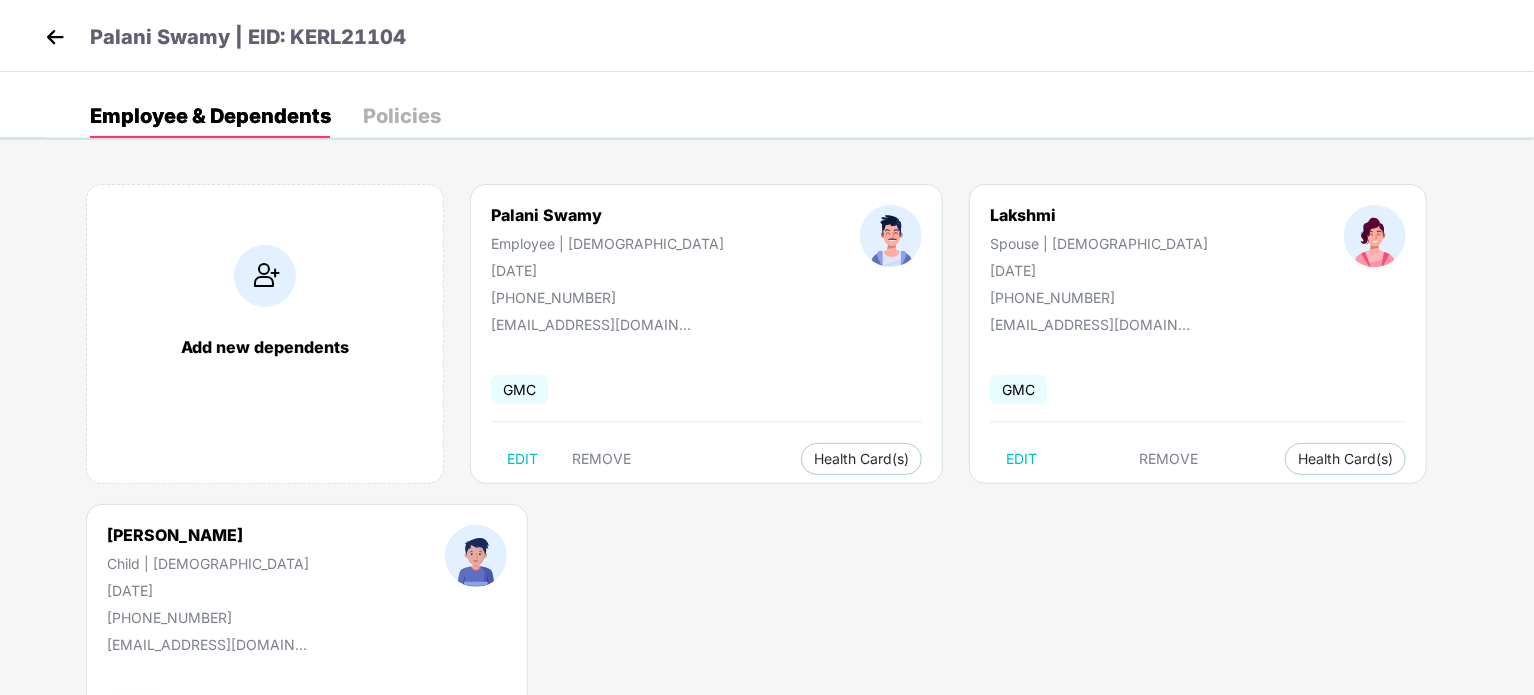 click at bounding box center (55, 37) 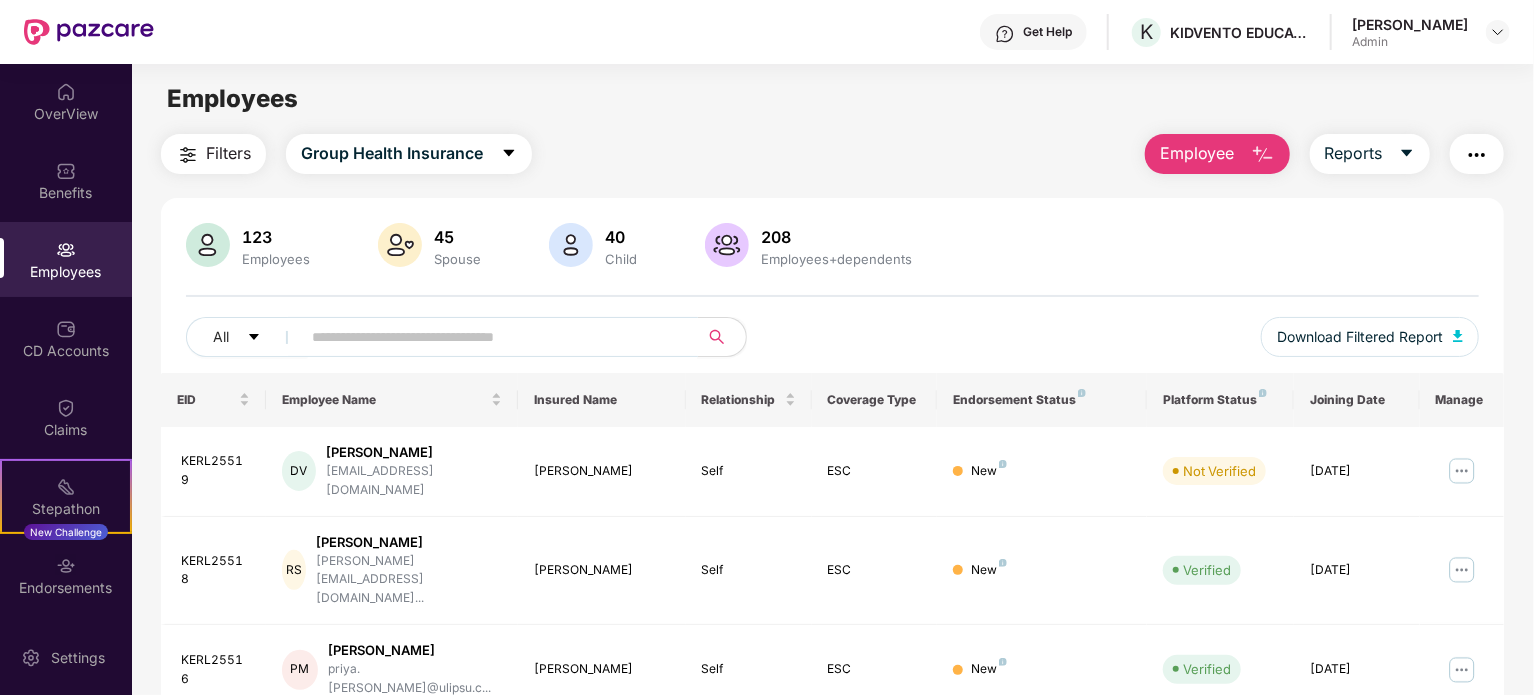 click at bounding box center [681, 337] 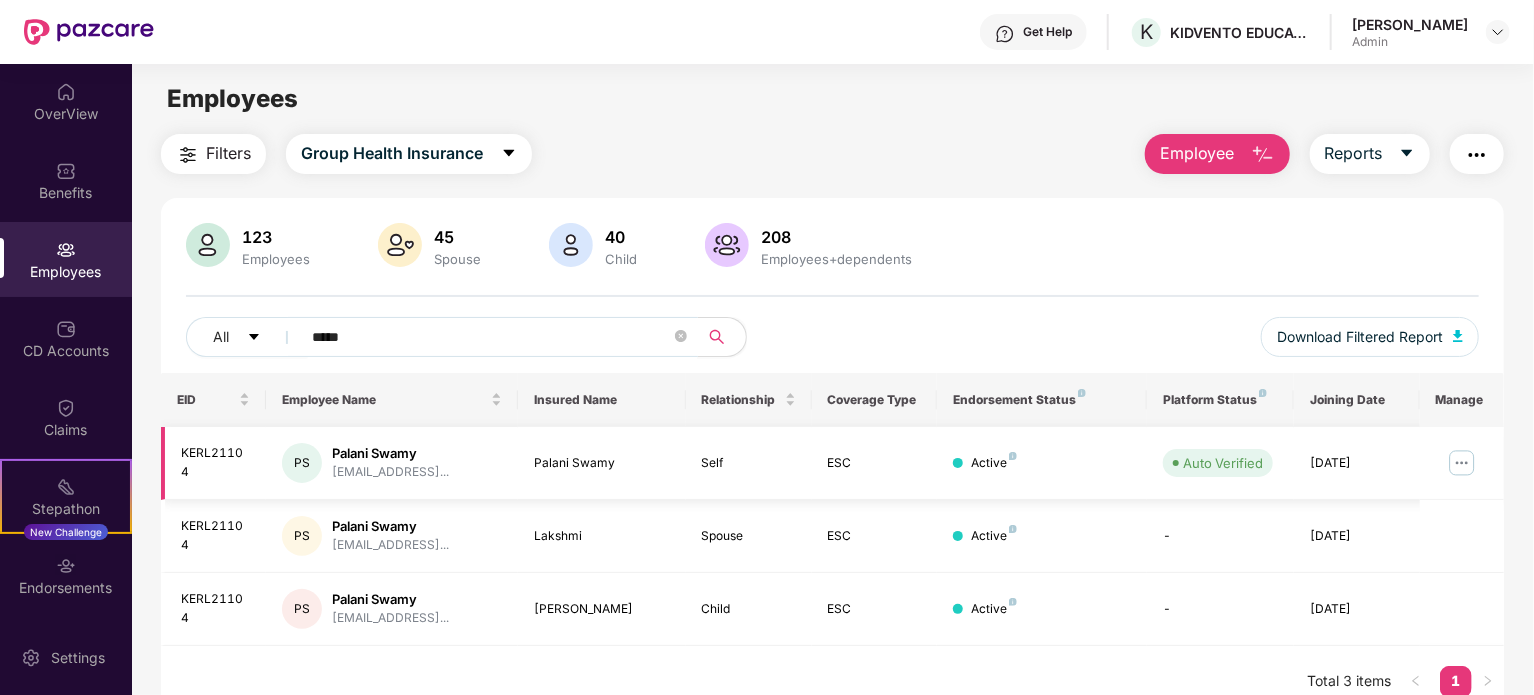type on "*****" 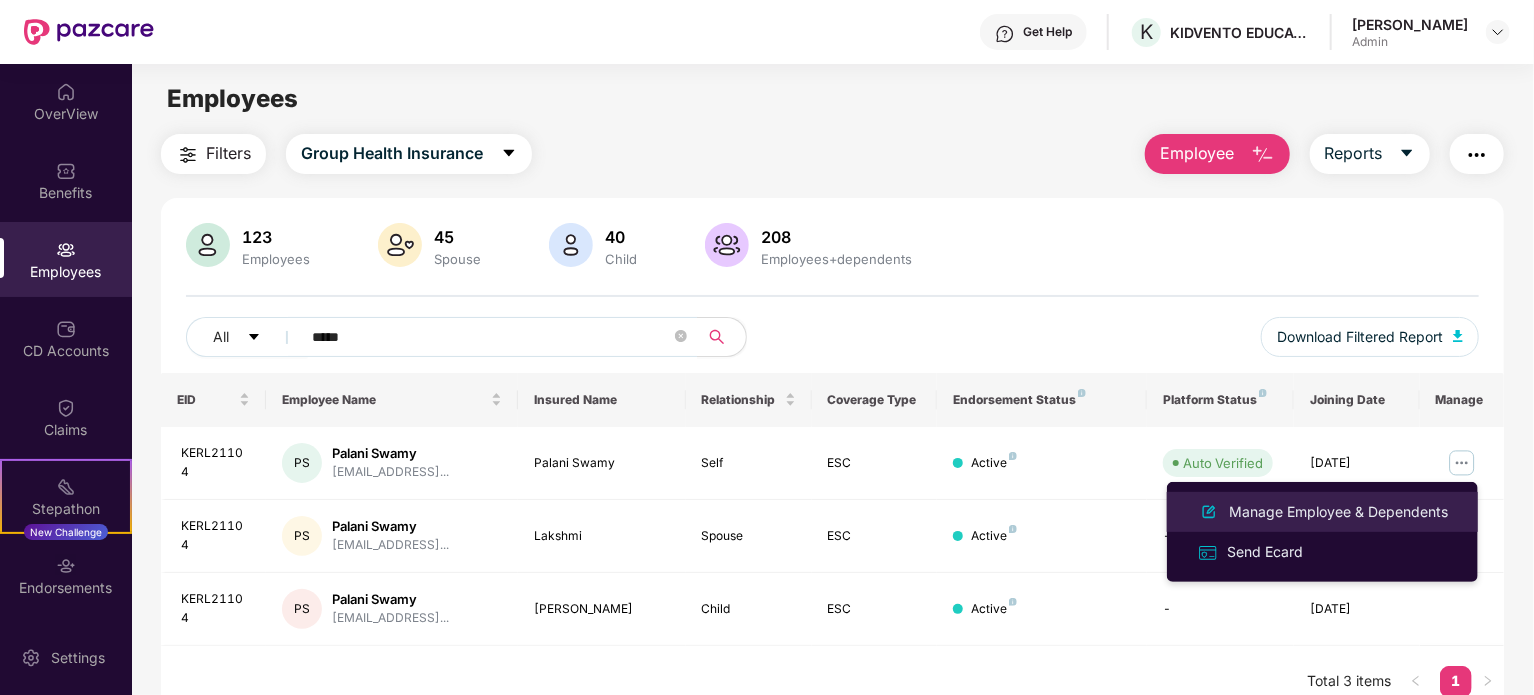click on "Manage Employee & Dependents" at bounding box center (1338, 512) 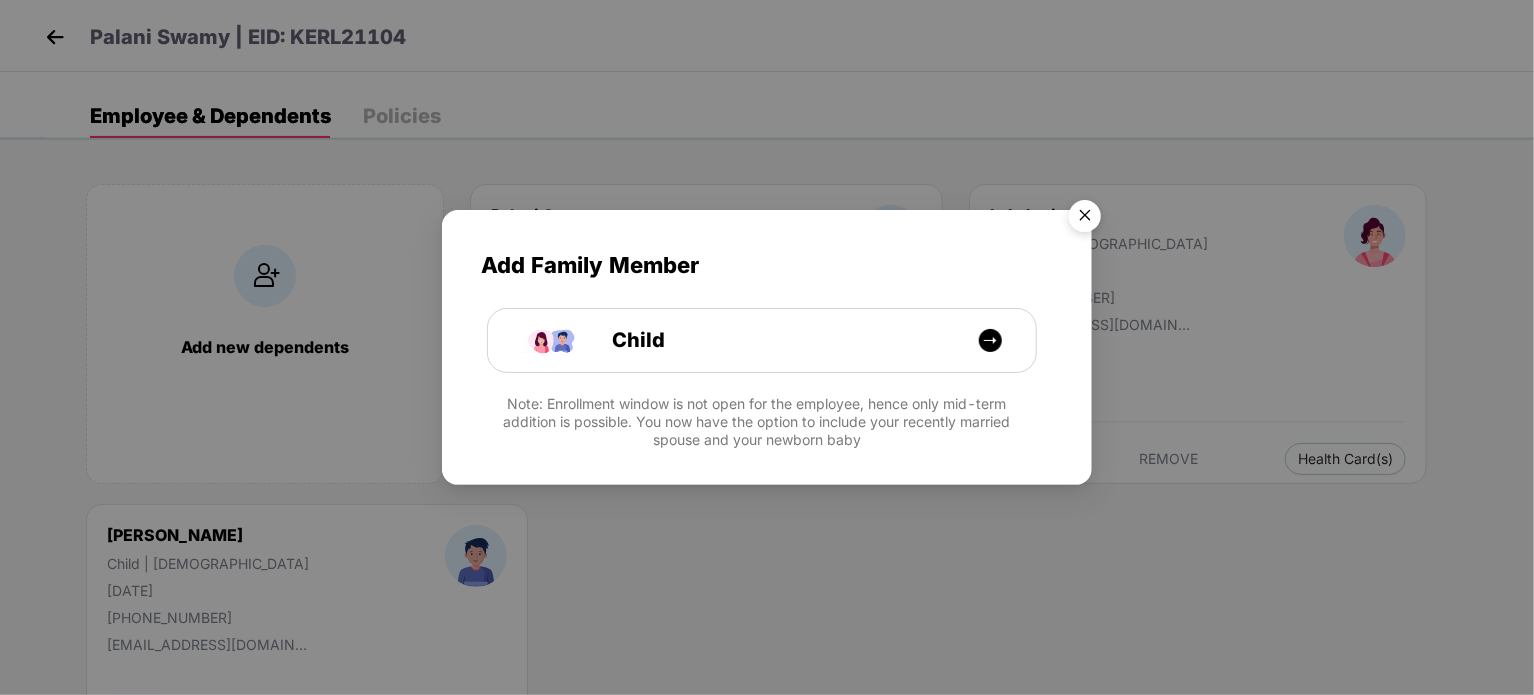 click at bounding box center (1085, 219) 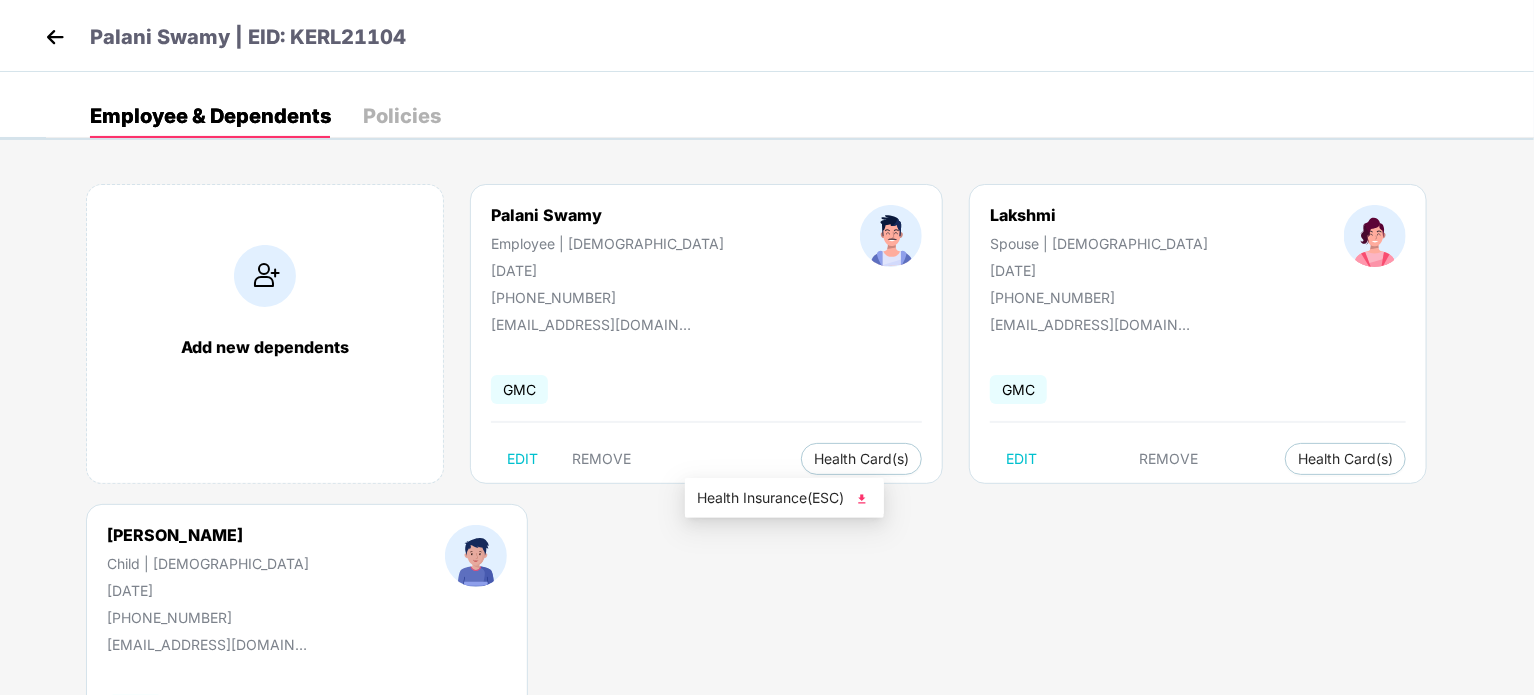 click at bounding box center (862, 499) 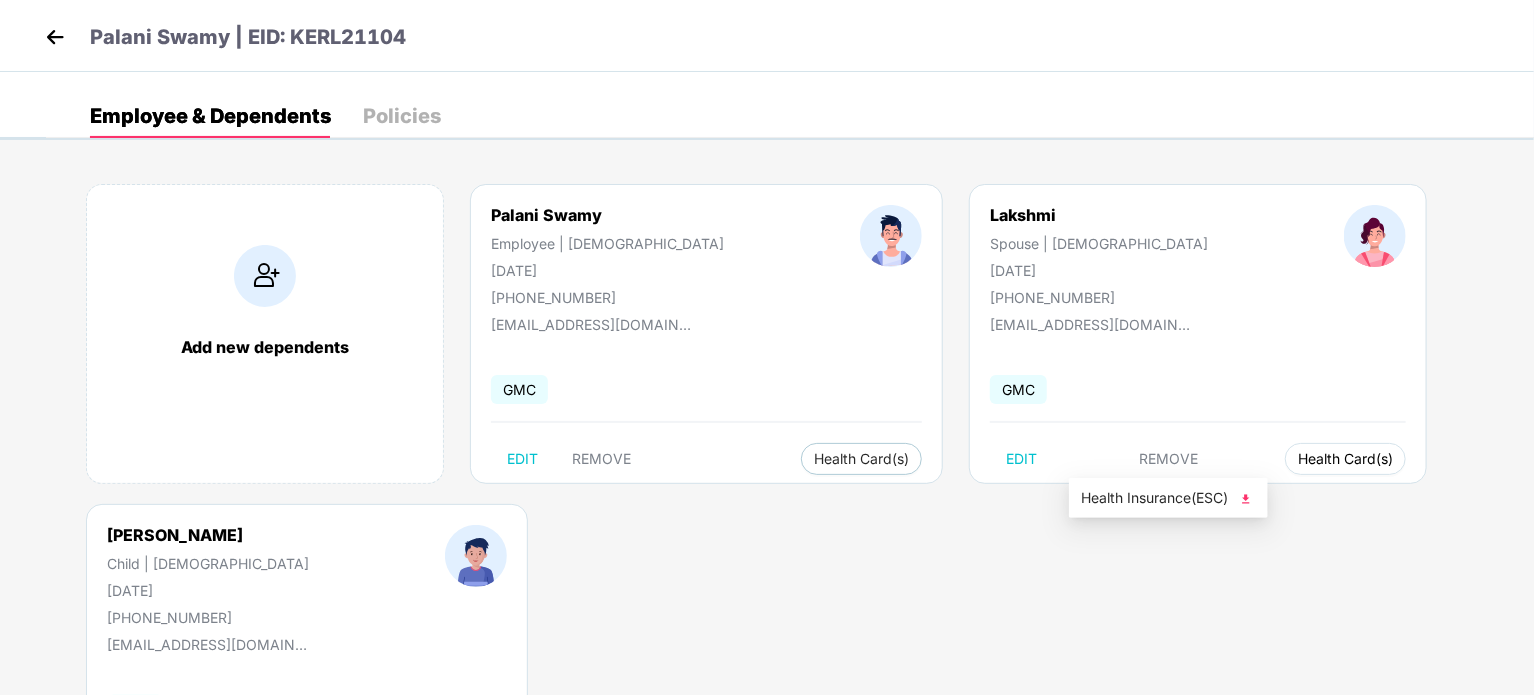 click on "Health Card(s)" at bounding box center (1345, 459) 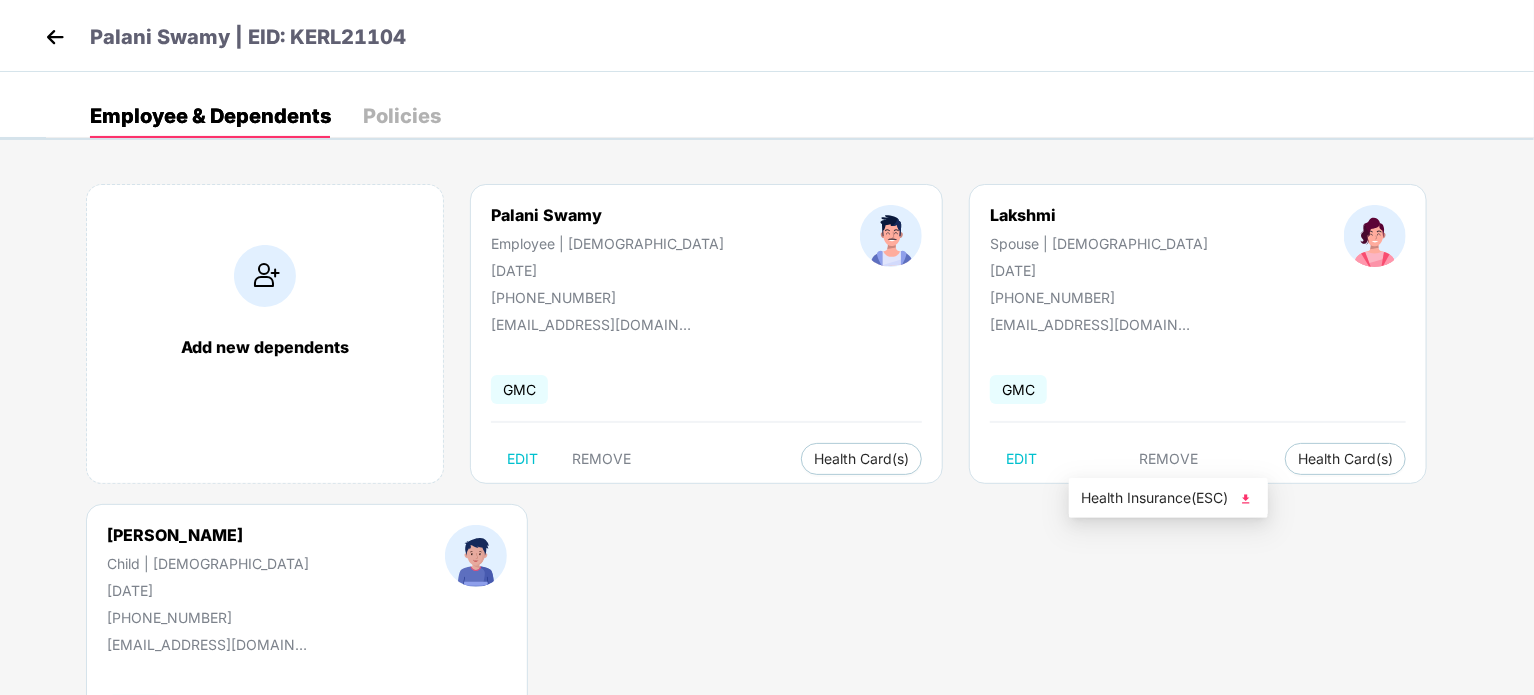 click at bounding box center [1246, 499] 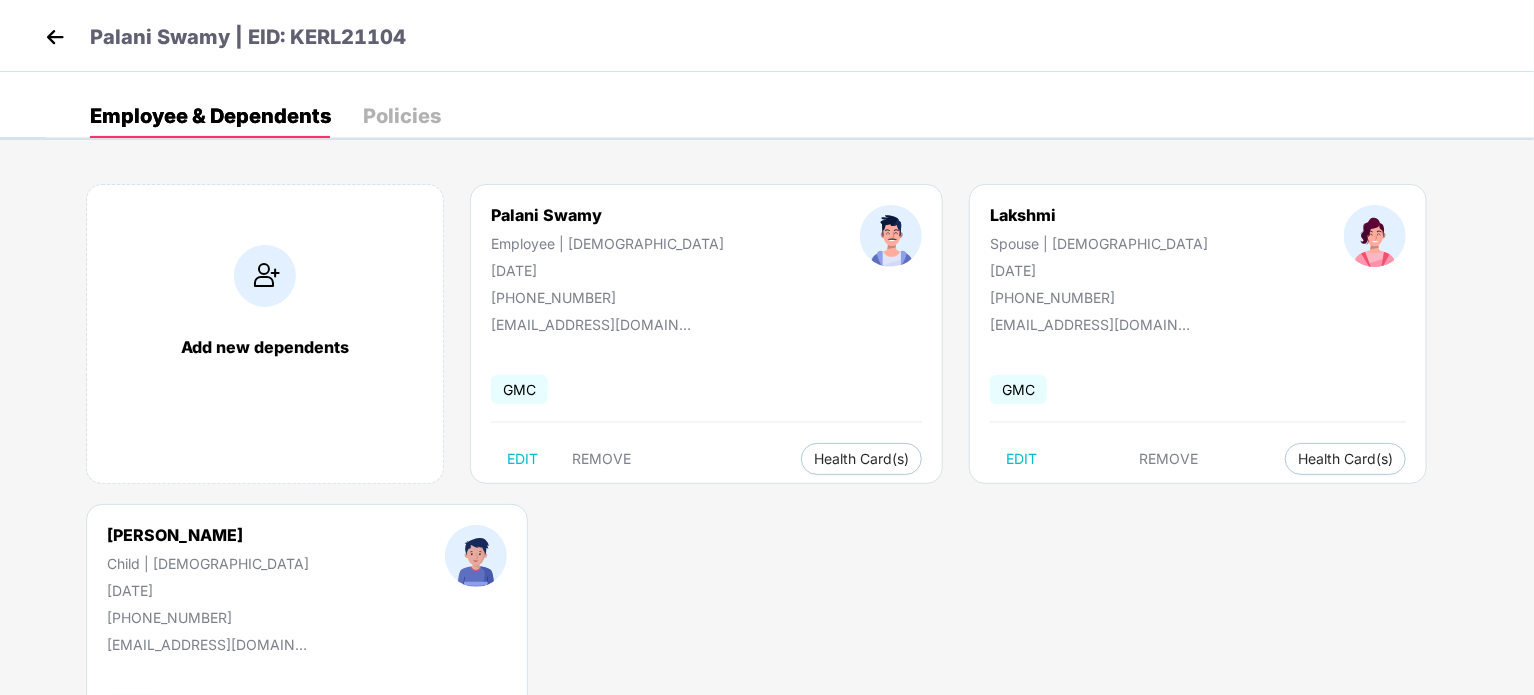 scroll, scrollTop: 159, scrollLeft: 0, axis: vertical 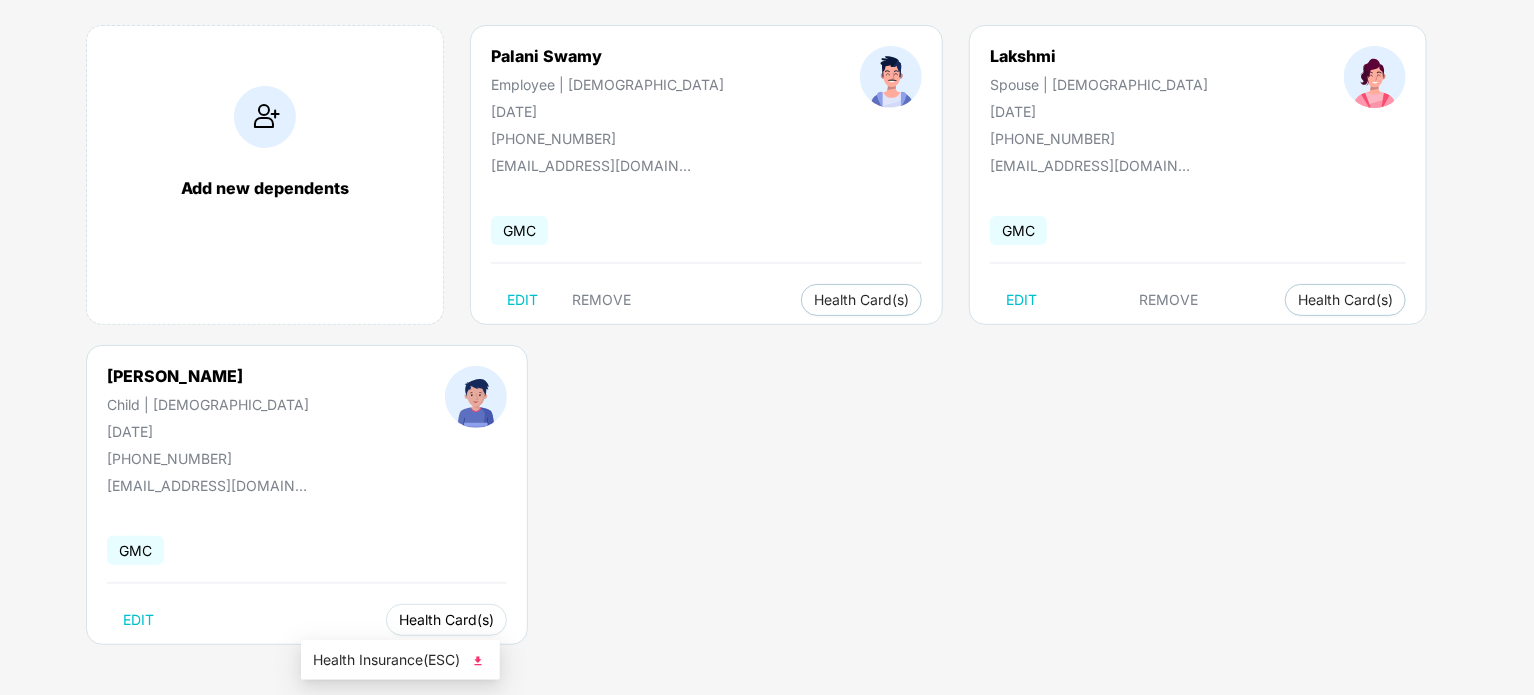 click on "Health Card(s)" at bounding box center (446, 620) 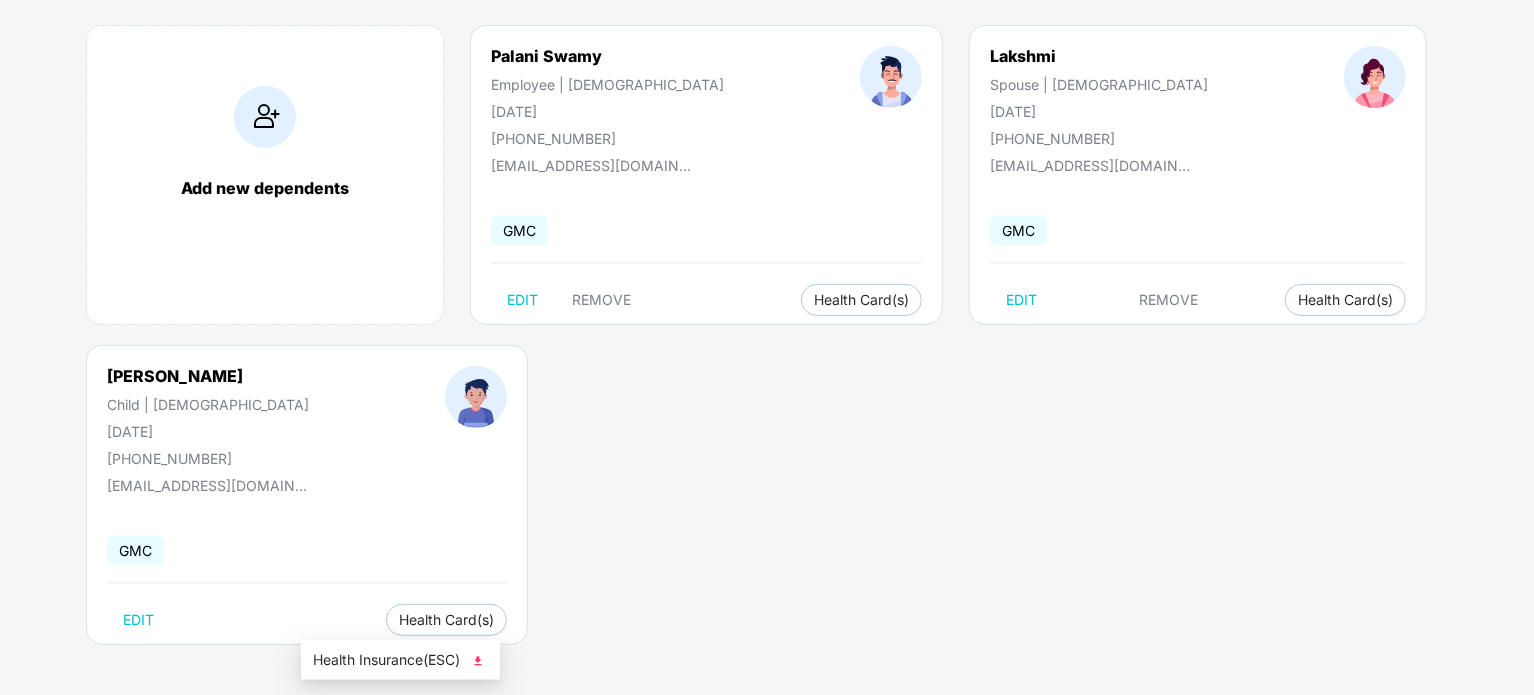 click at bounding box center (478, 661) 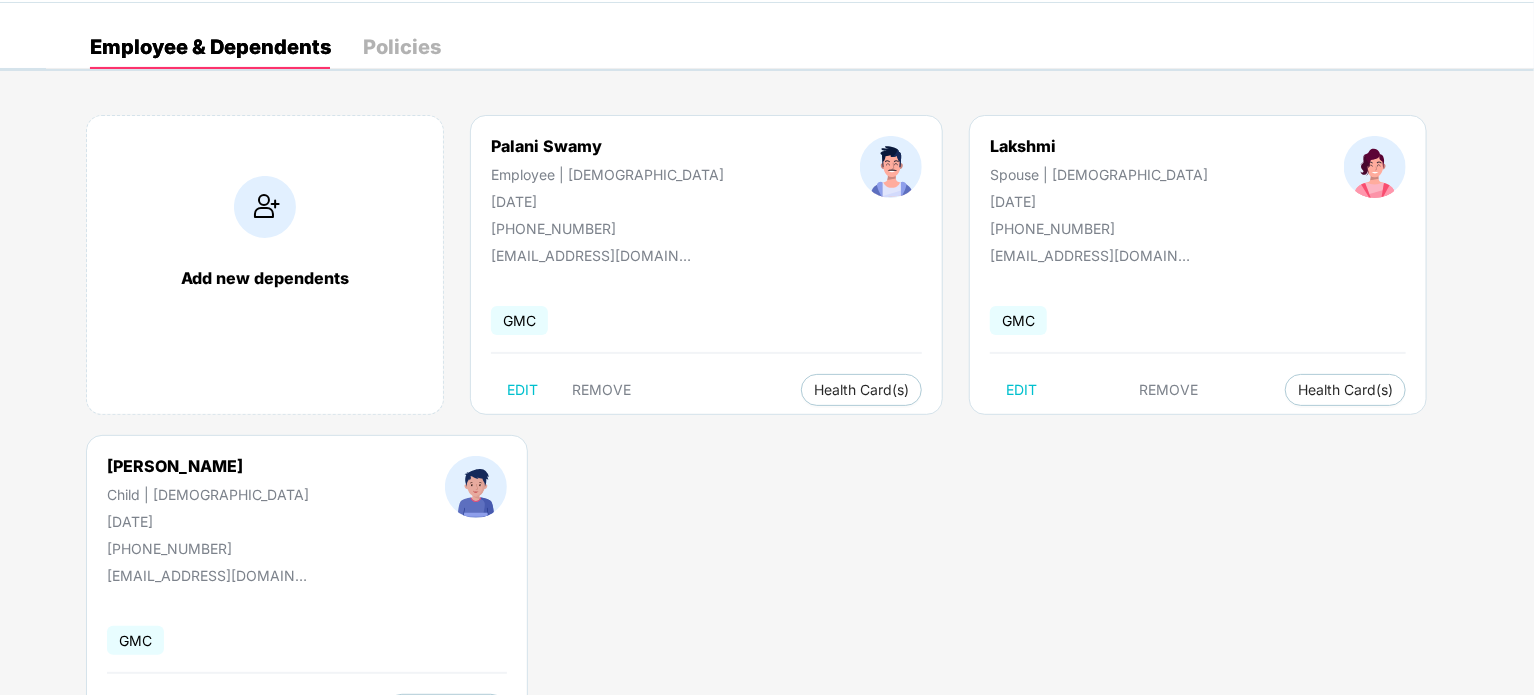 scroll, scrollTop: 0, scrollLeft: 0, axis: both 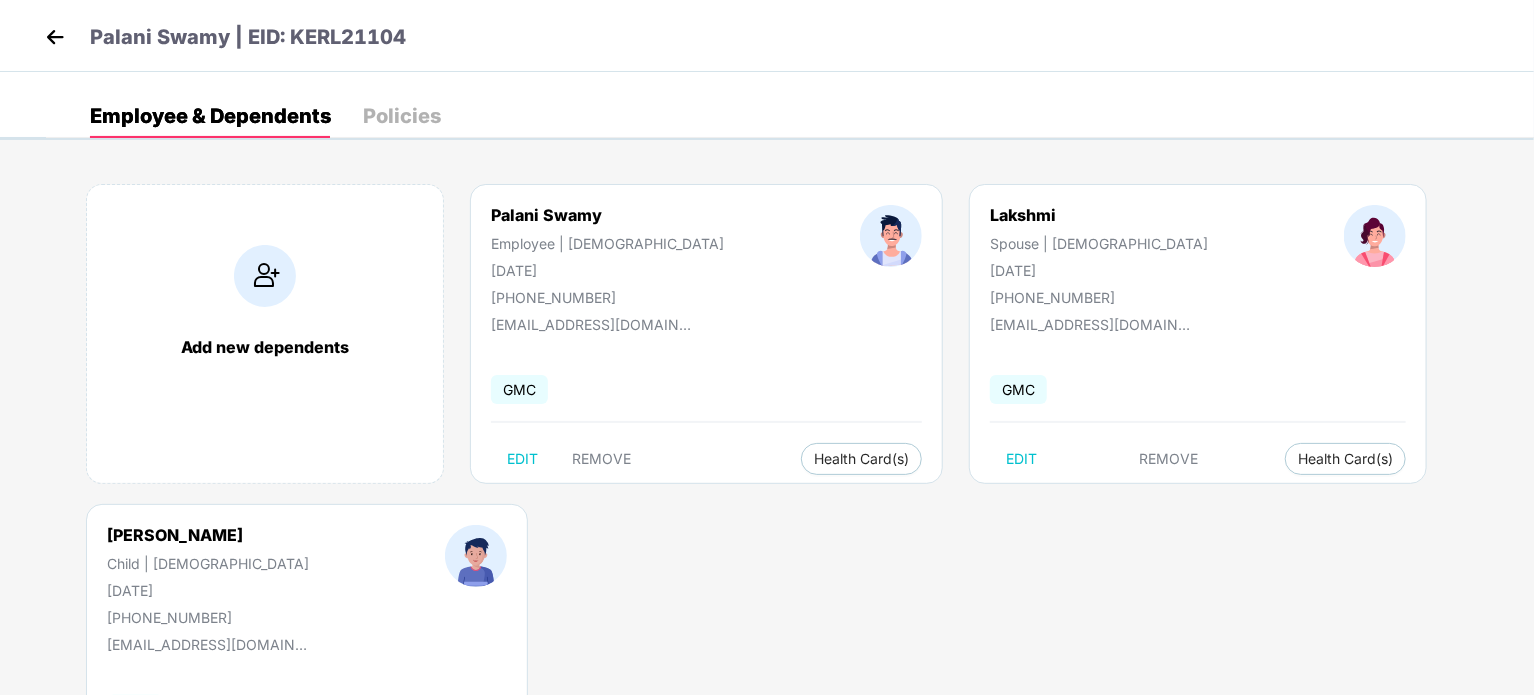 click at bounding box center [55, 37] 